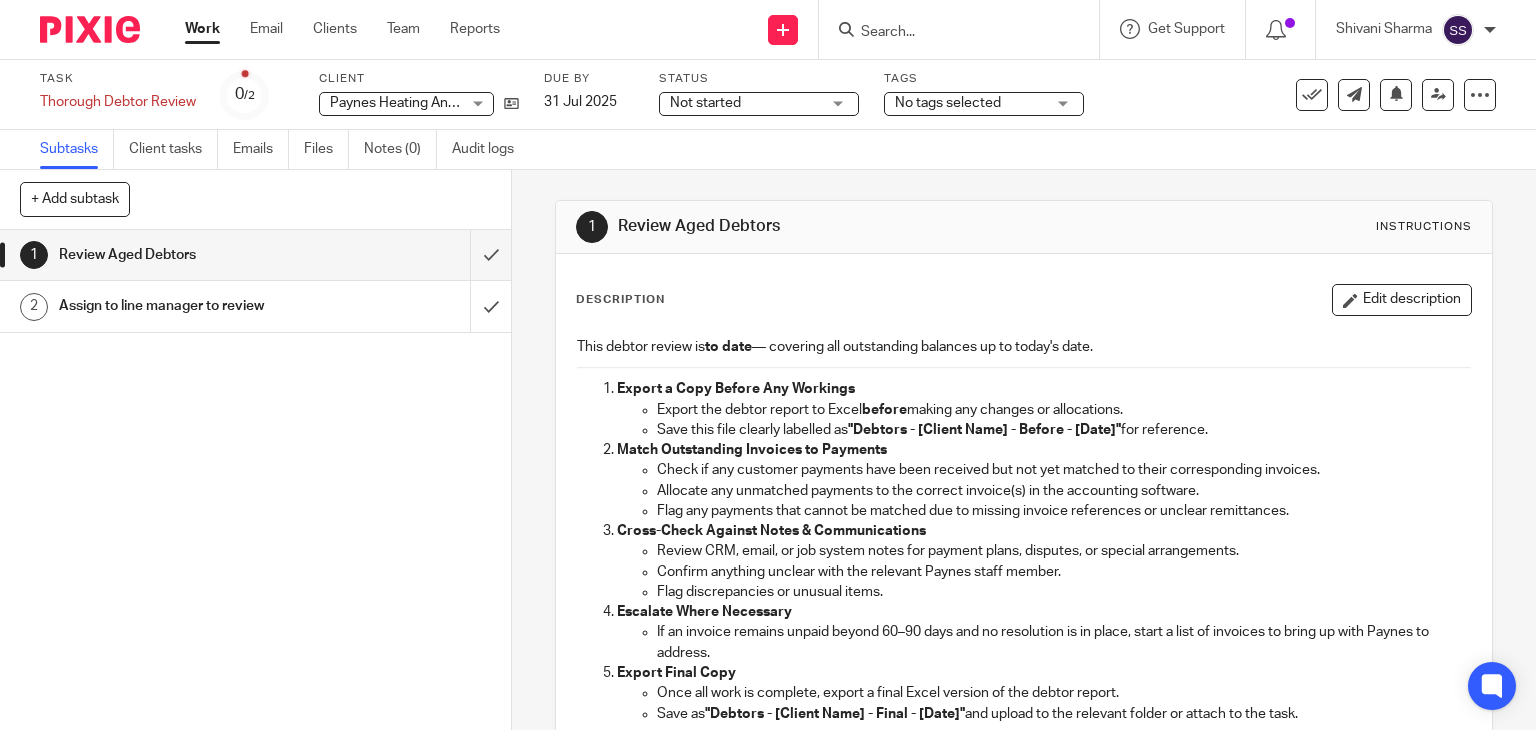 scroll, scrollTop: 0, scrollLeft: 0, axis: both 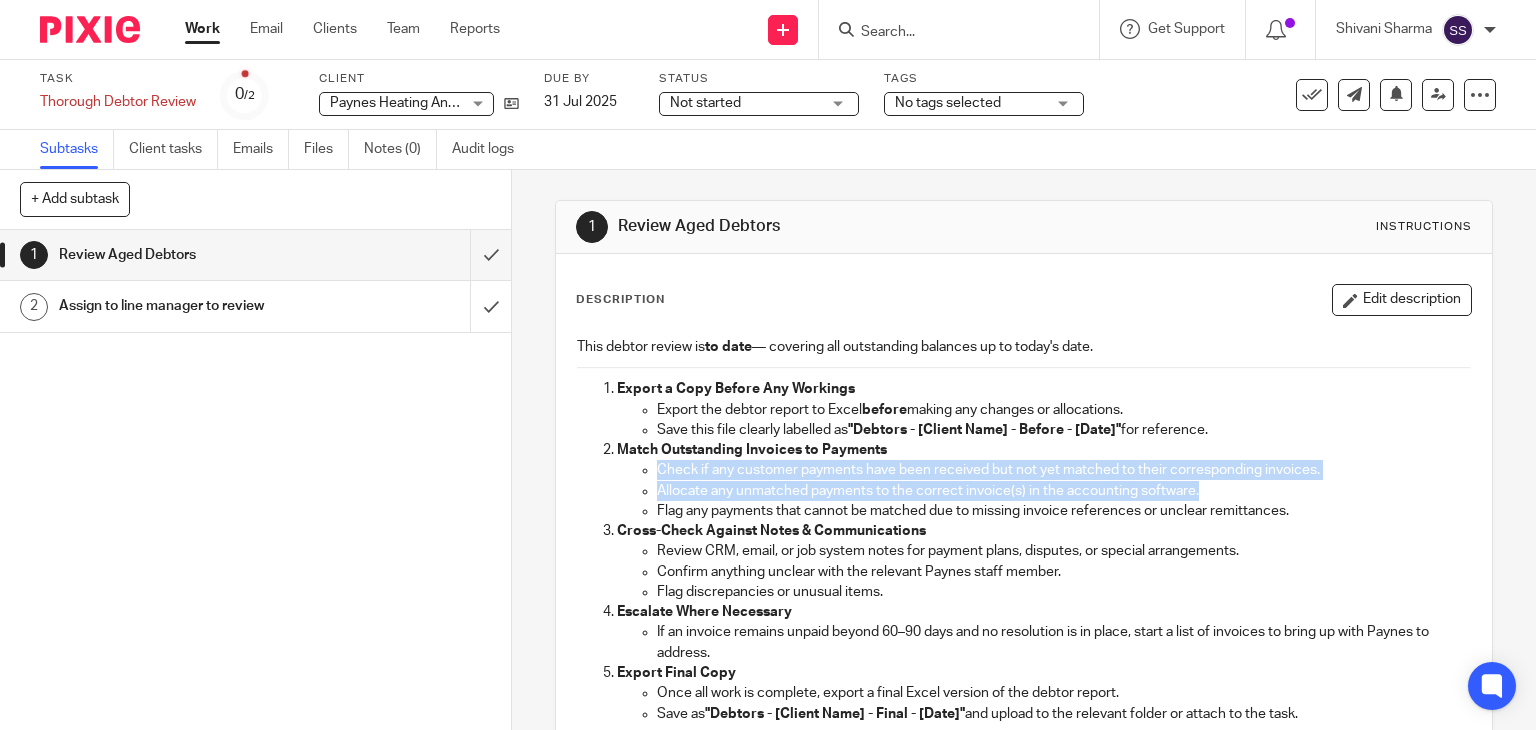 click on "Work" at bounding box center (202, 29) 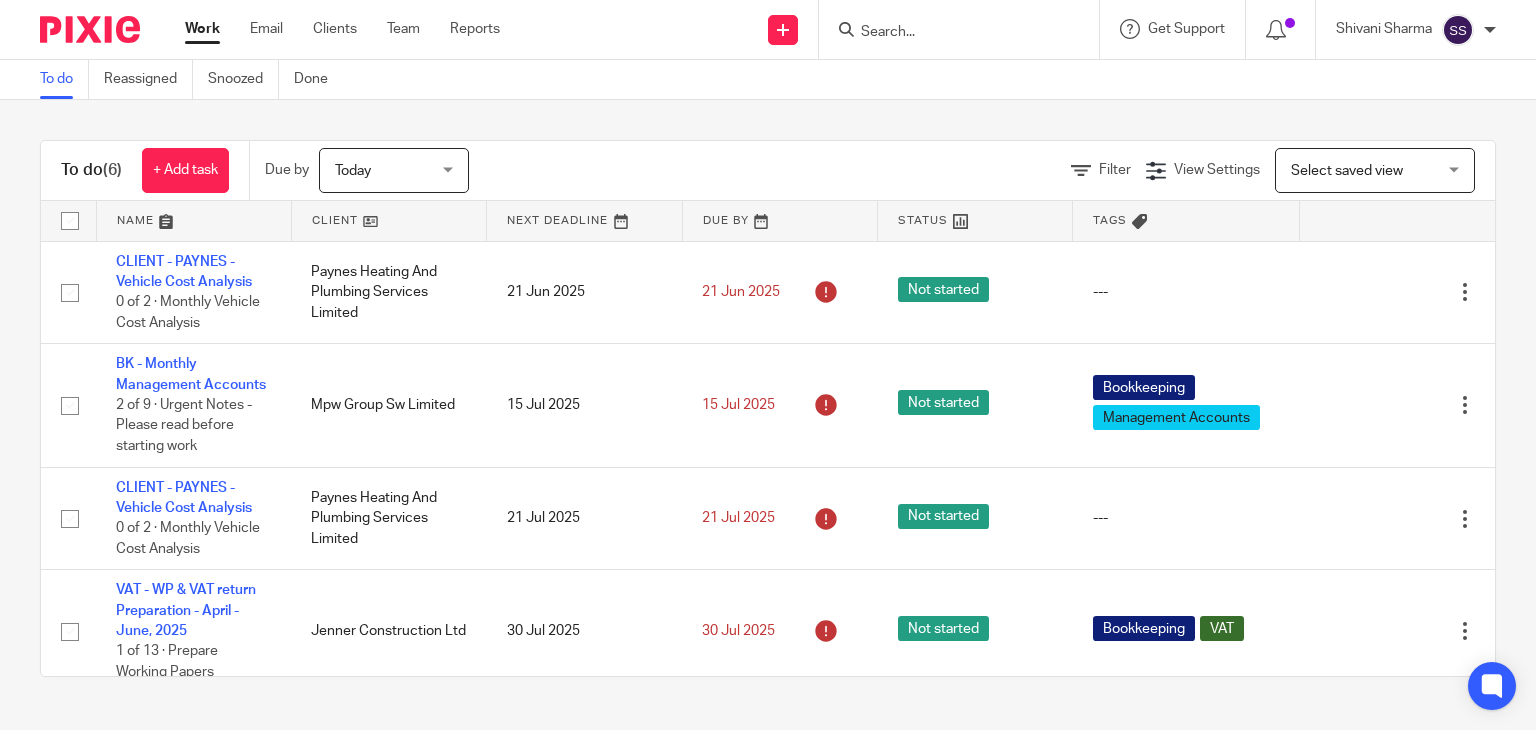 scroll, scrollTop: 0, scrollLeft: 0, axis: both 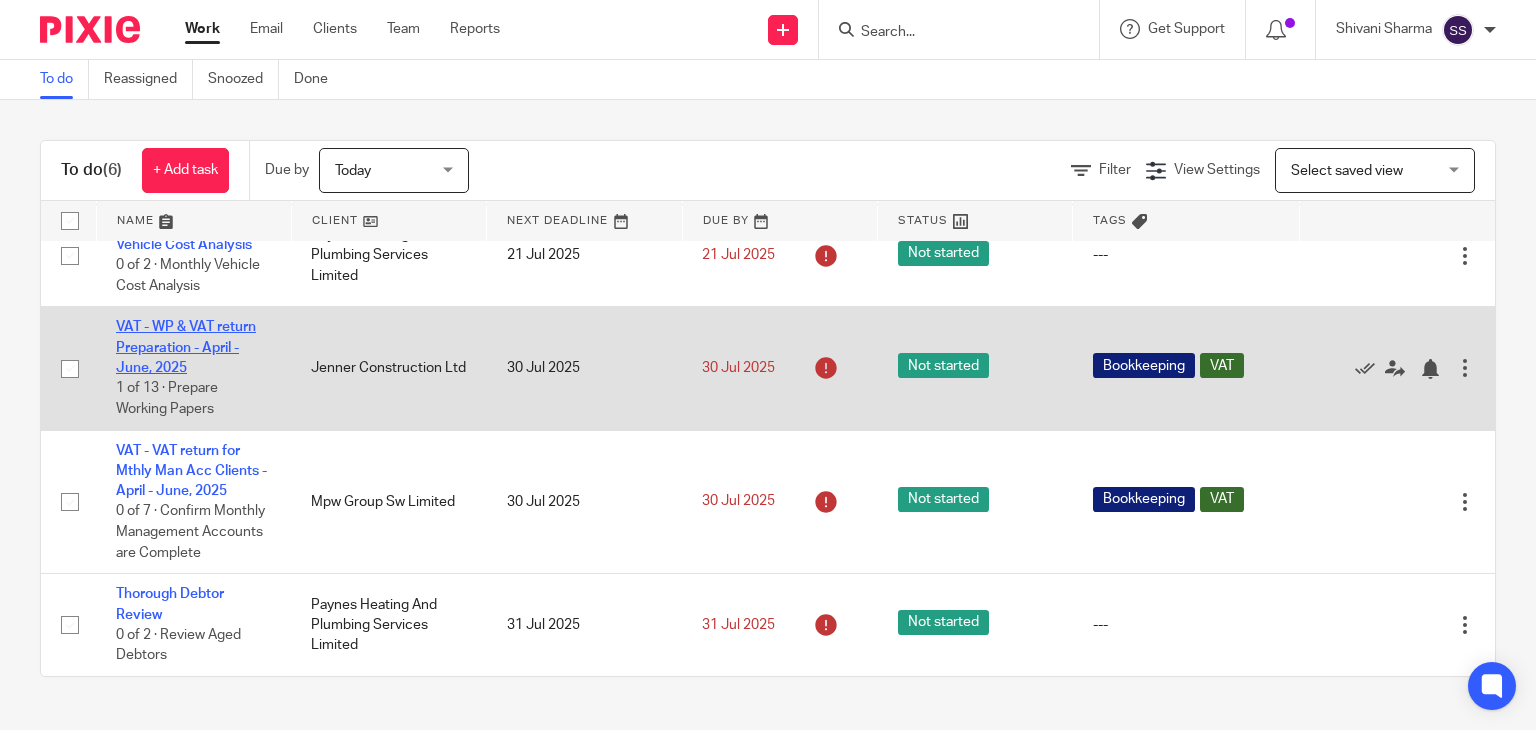 click on "VAT - WP & VAT return Preparation - April - June, 2025" at bounding box center [186, 347] 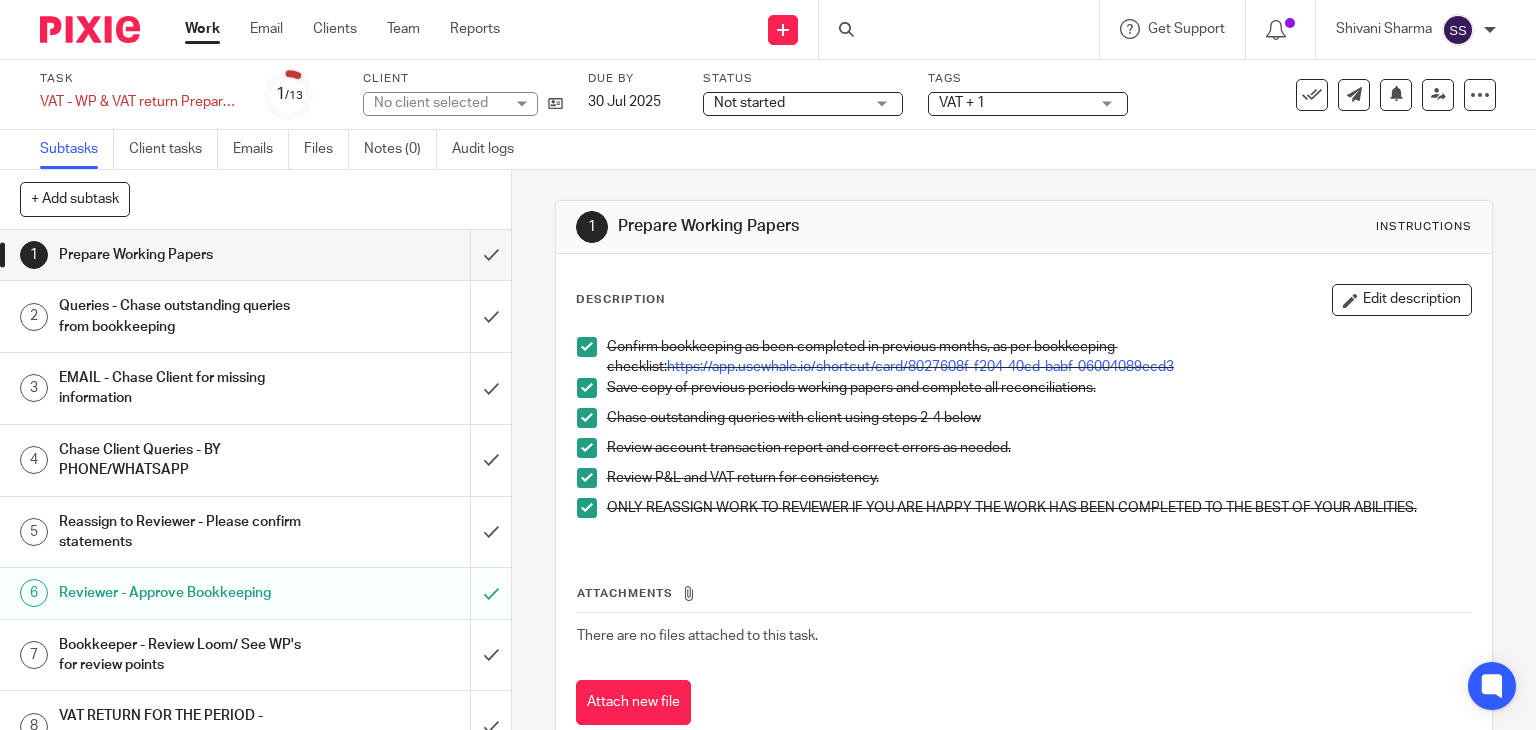 scroll, scrollTop: 0, scrollLeft: 0, axis: both 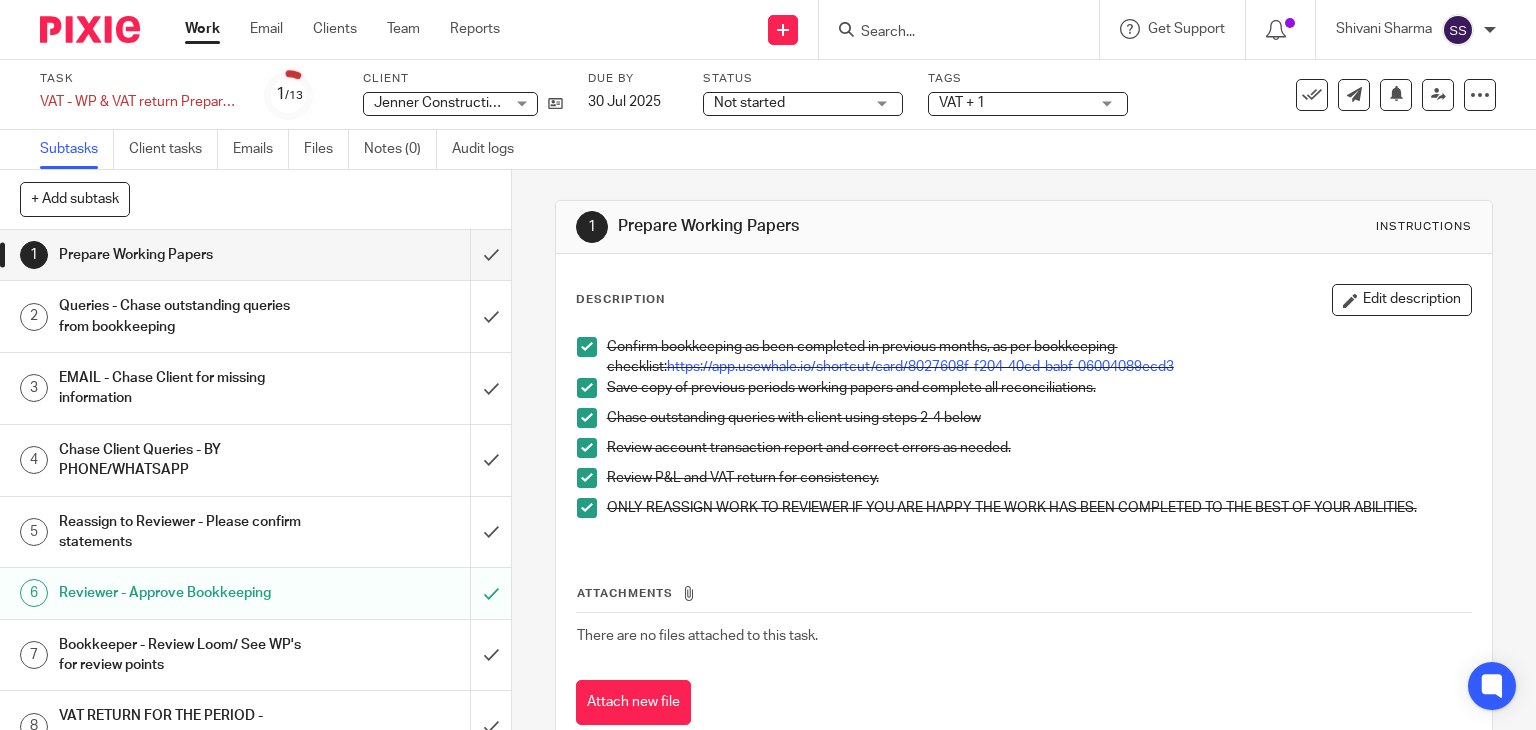 click on "Queries - Chase outstanding queries from bookkeeping" at bounding box center (189, 316) 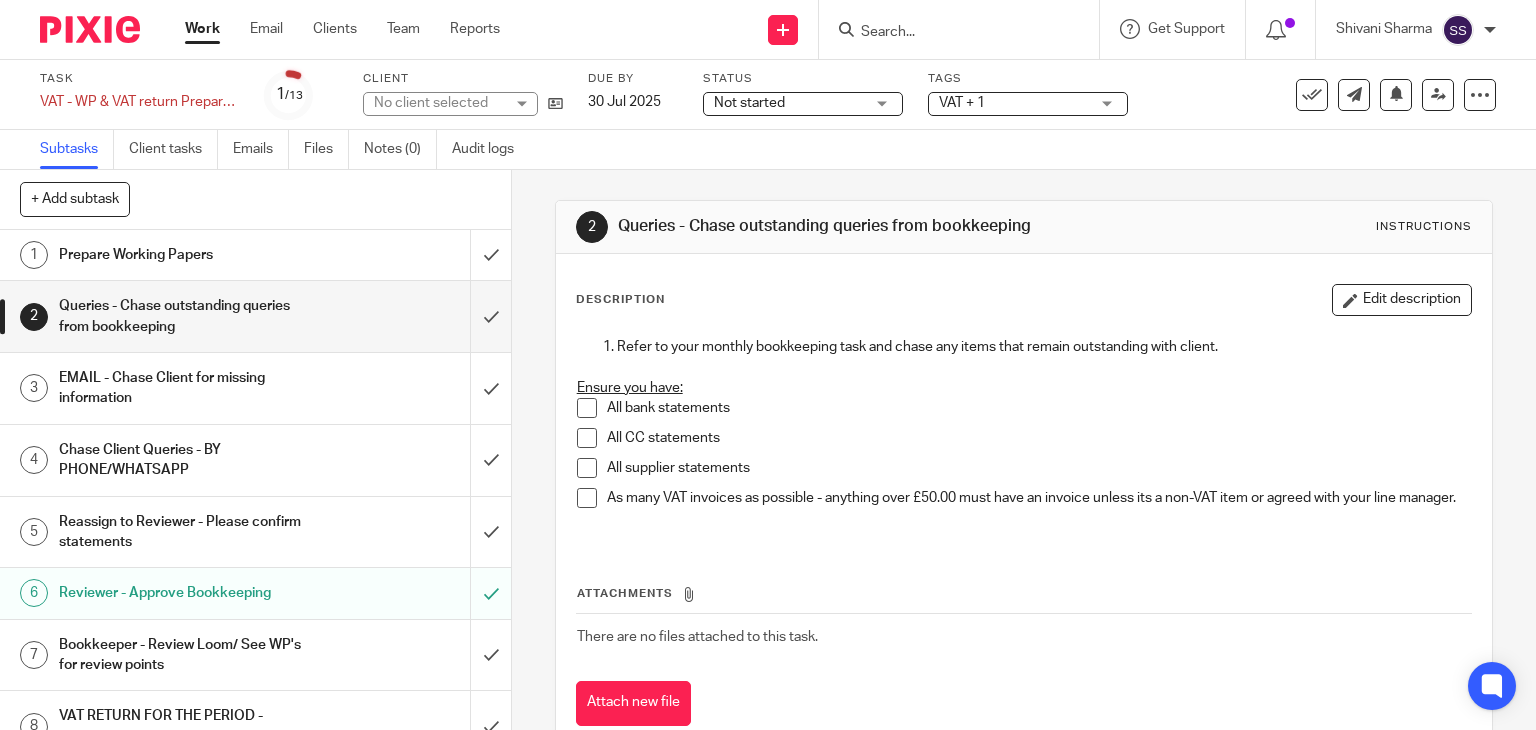 scroll, scrollTop: 0, scrollLeft: 0, axis: both 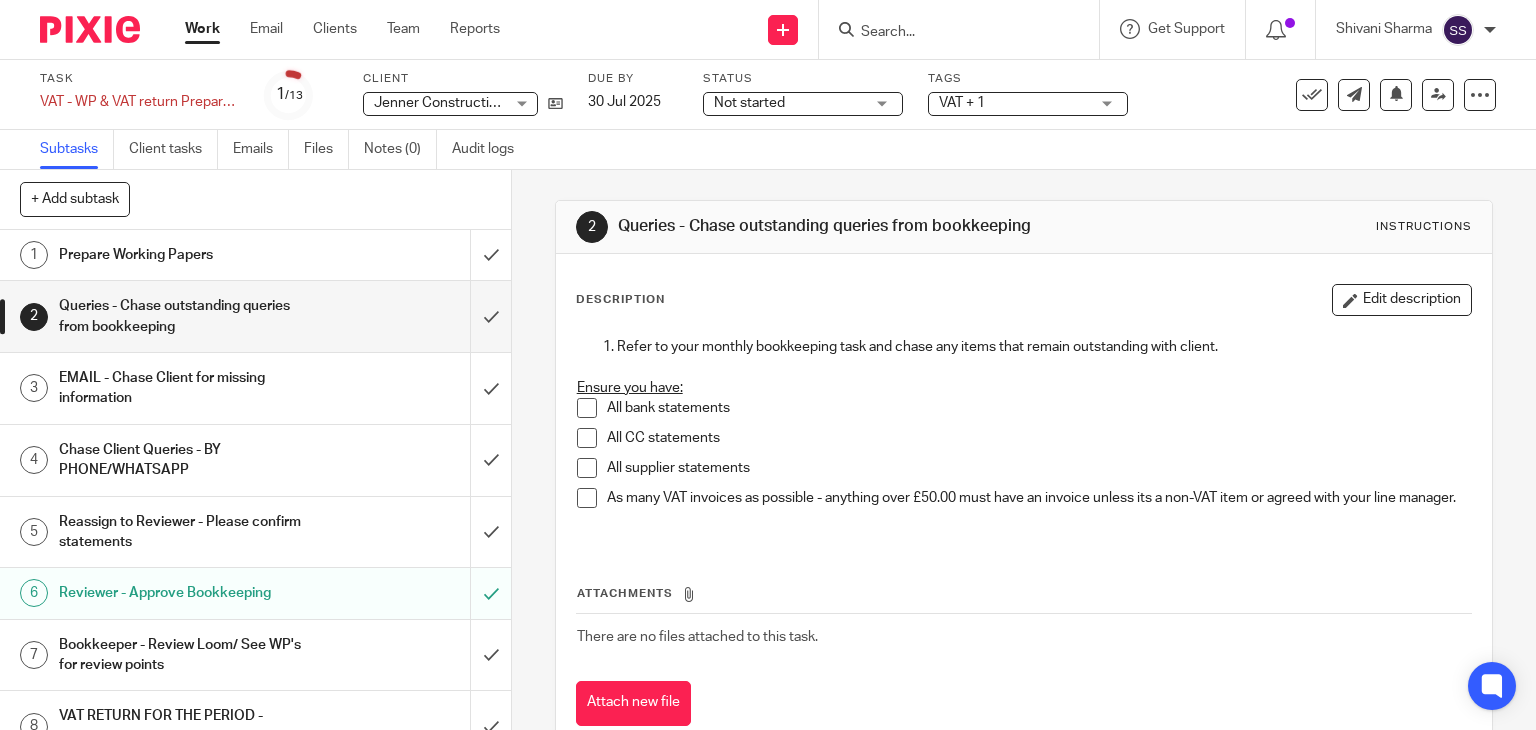 click at bounding box center [587, 408] 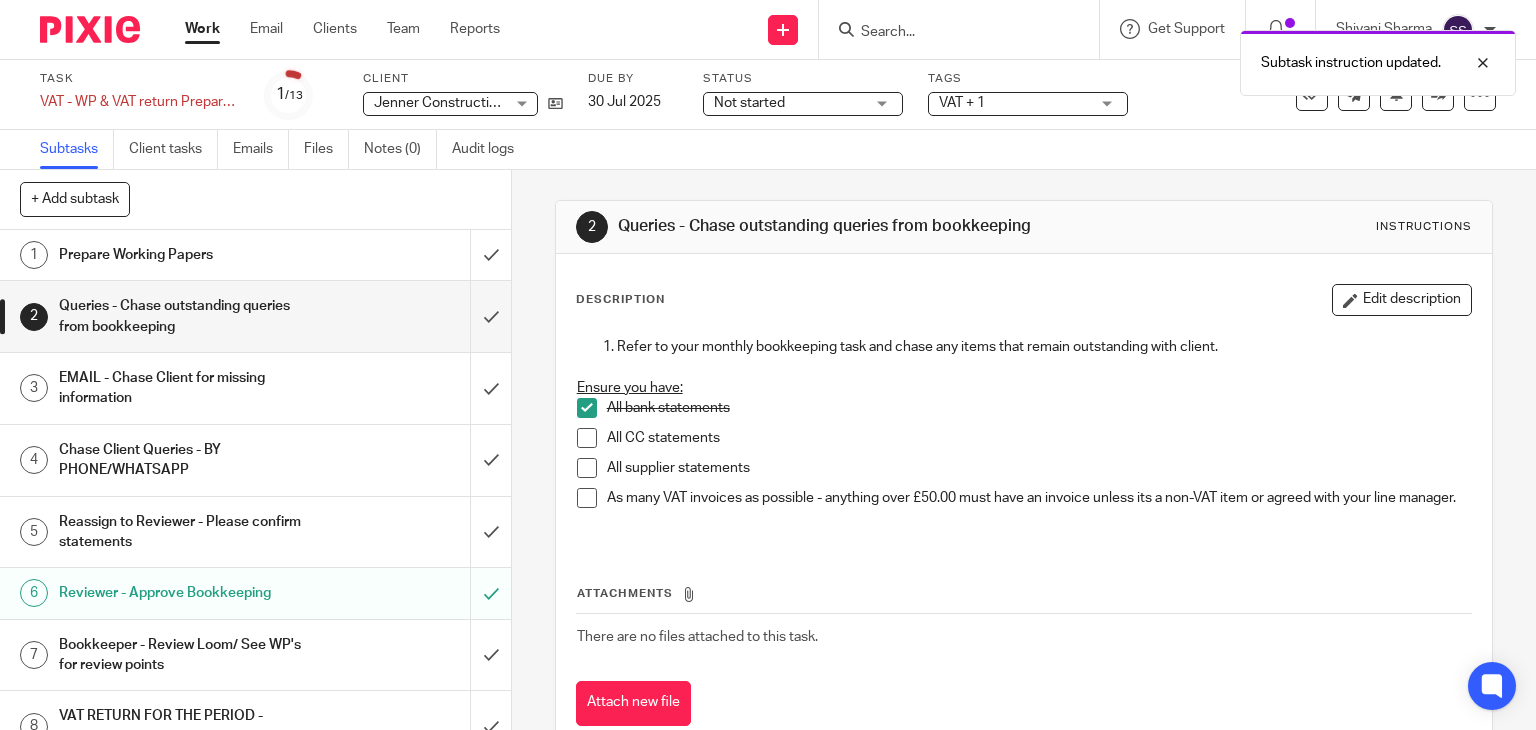 click at bounding box center (587, 438) 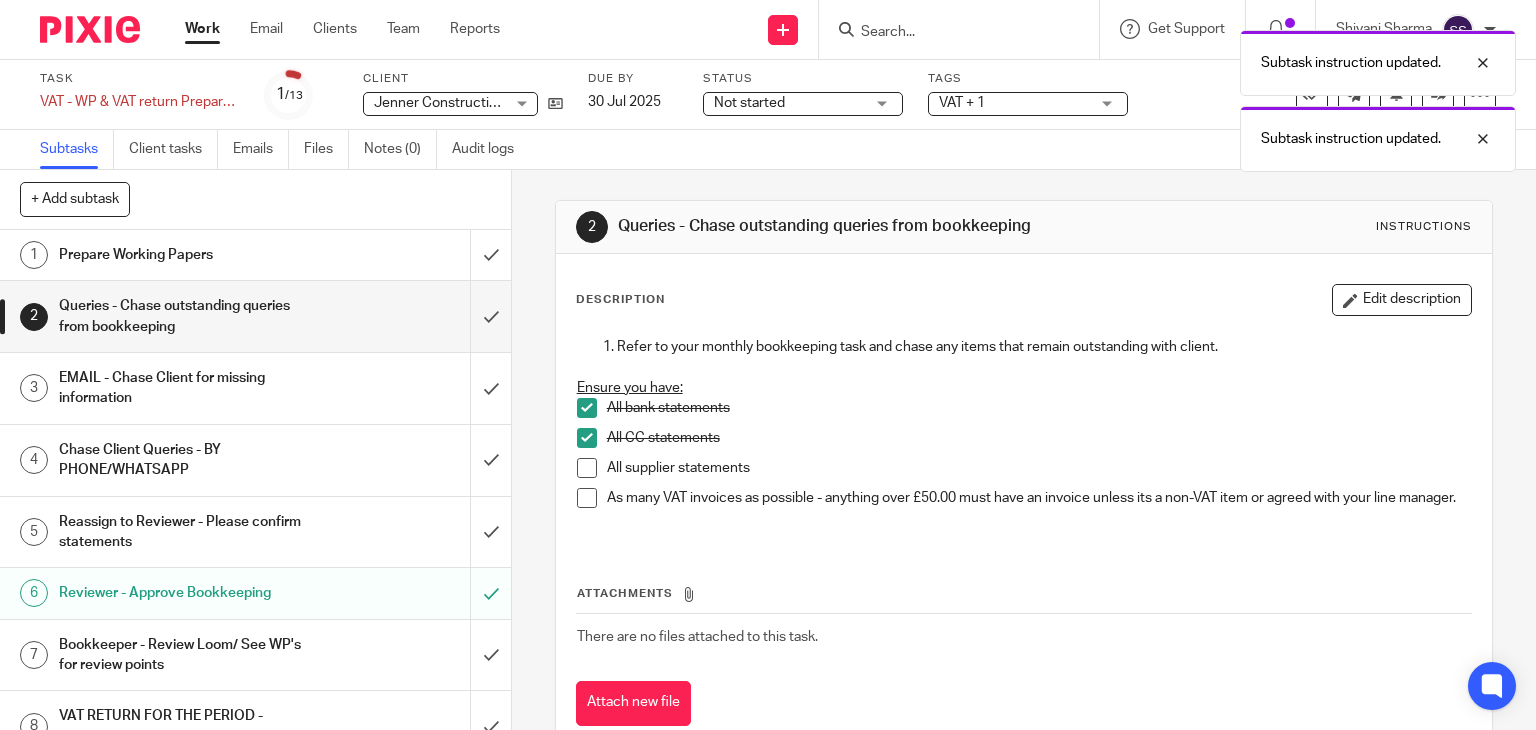 click at bounding box center (587, 468) 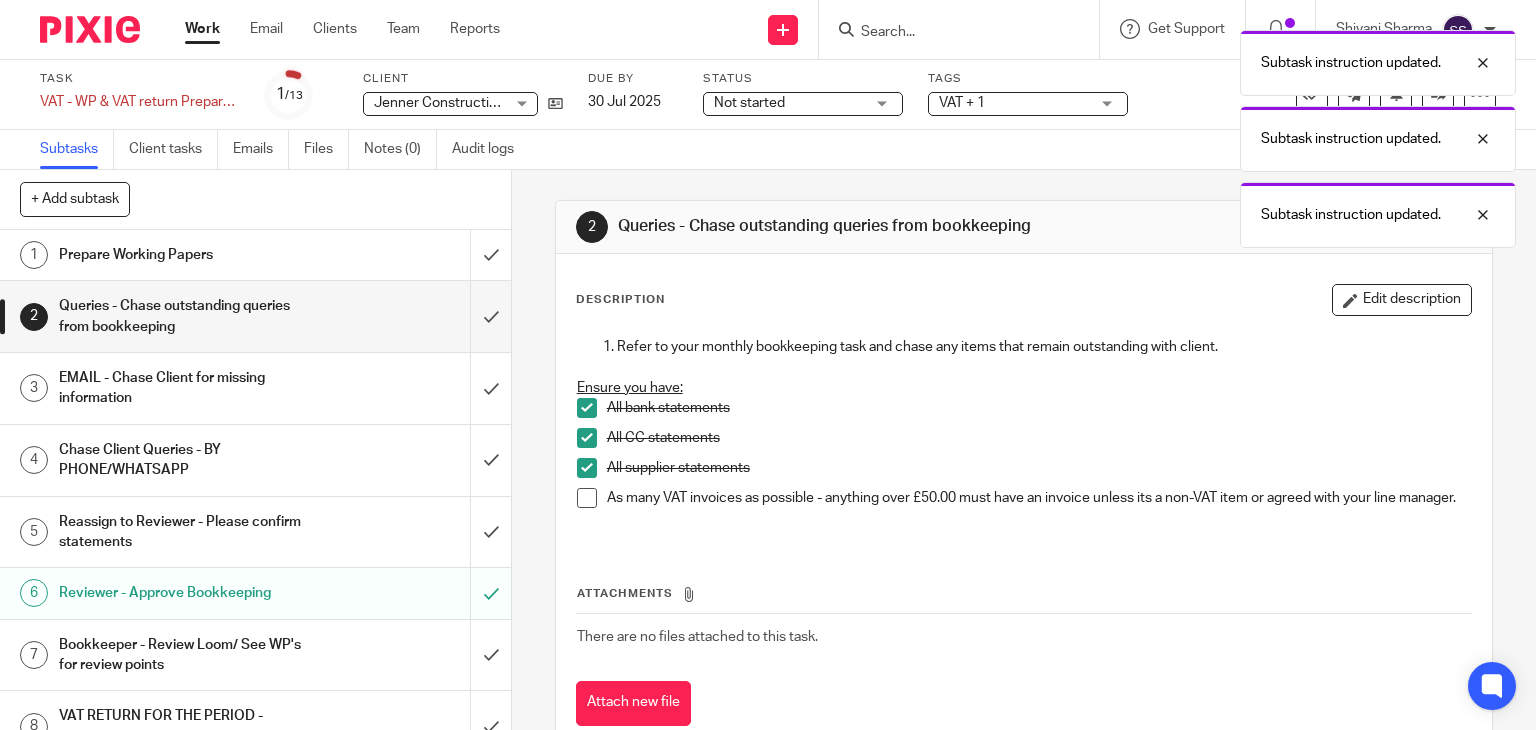 click at bounding box center [587, 498] 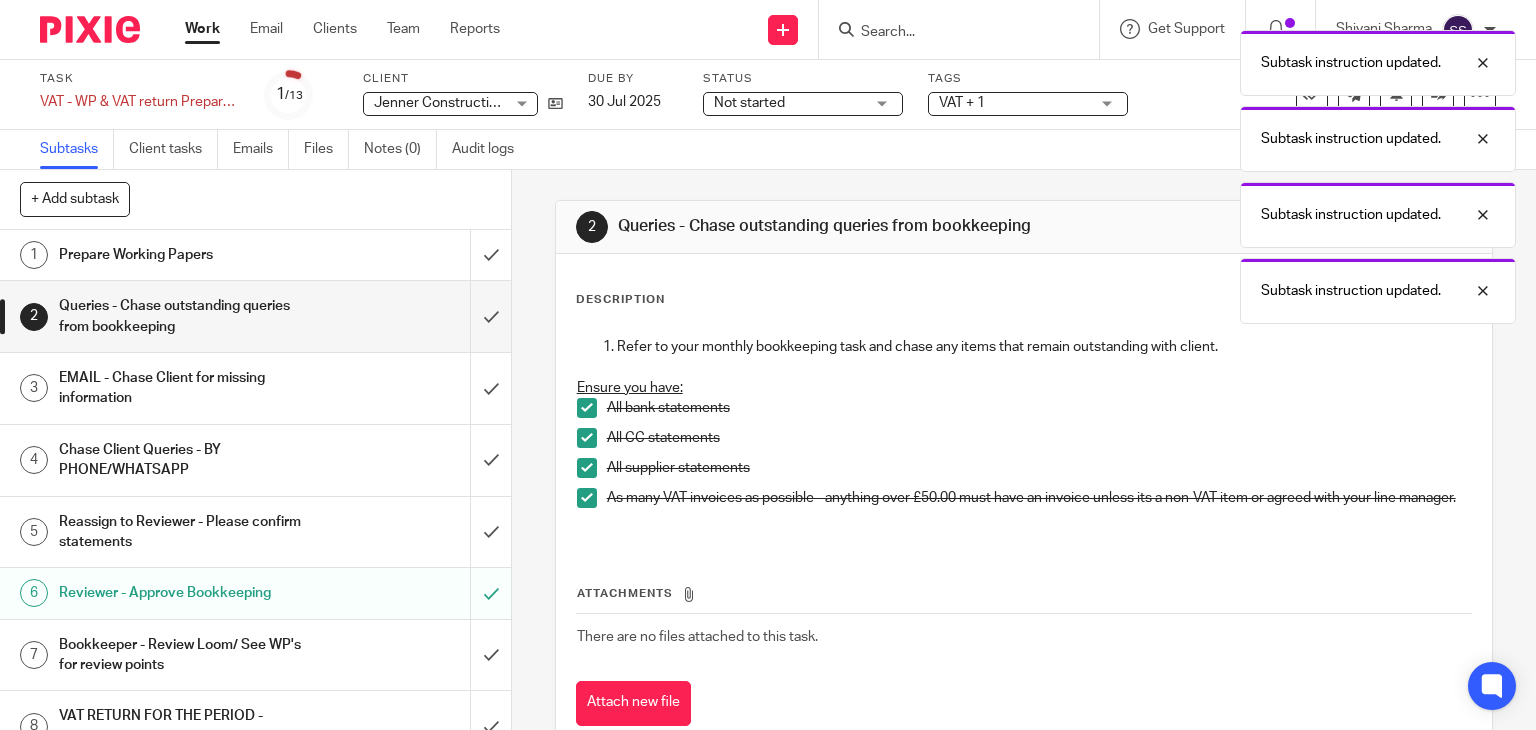 click on "EMAIL - Chase Client for missing information" at bounding box center [189, 388] 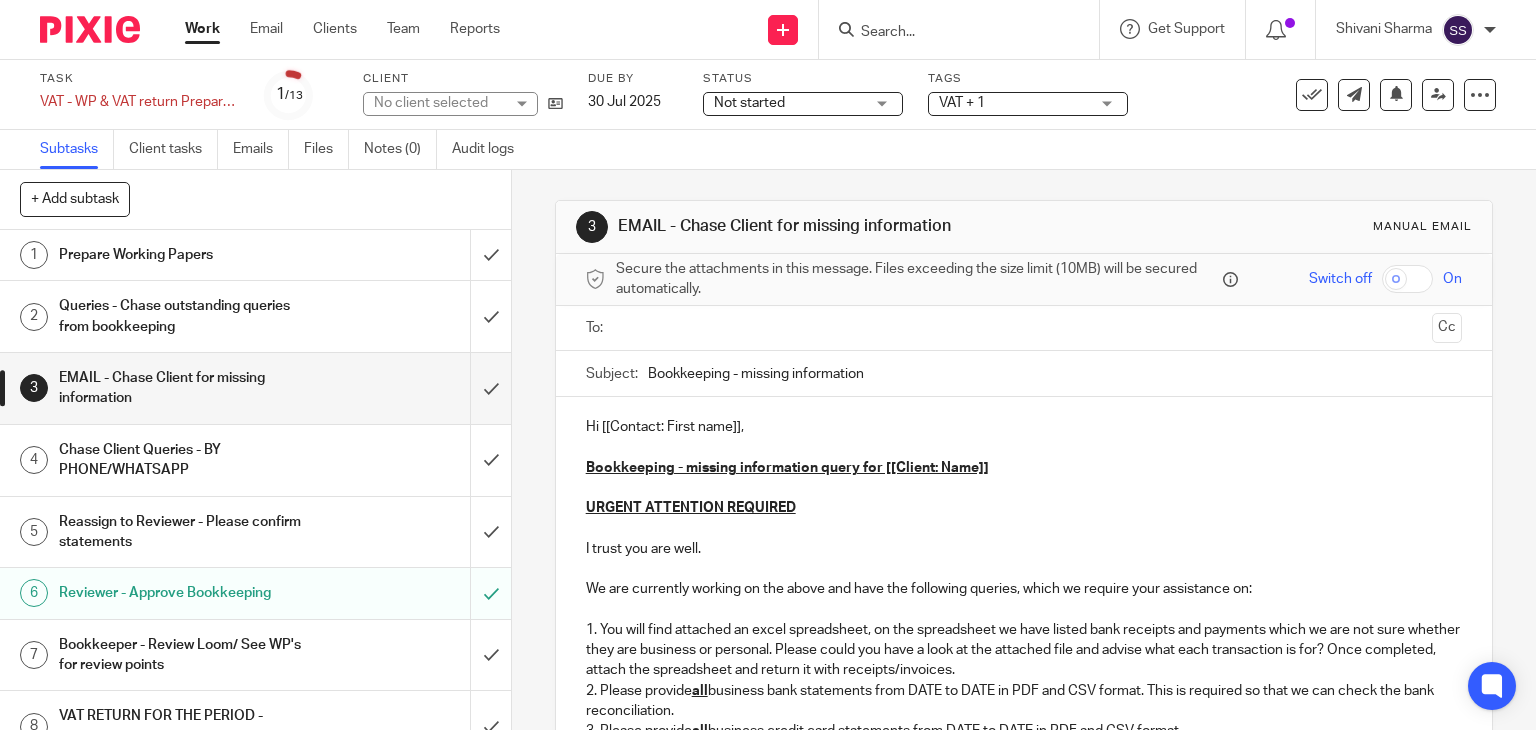 scroll, scrollTop: 0, scrollLeft: 0, axis: both 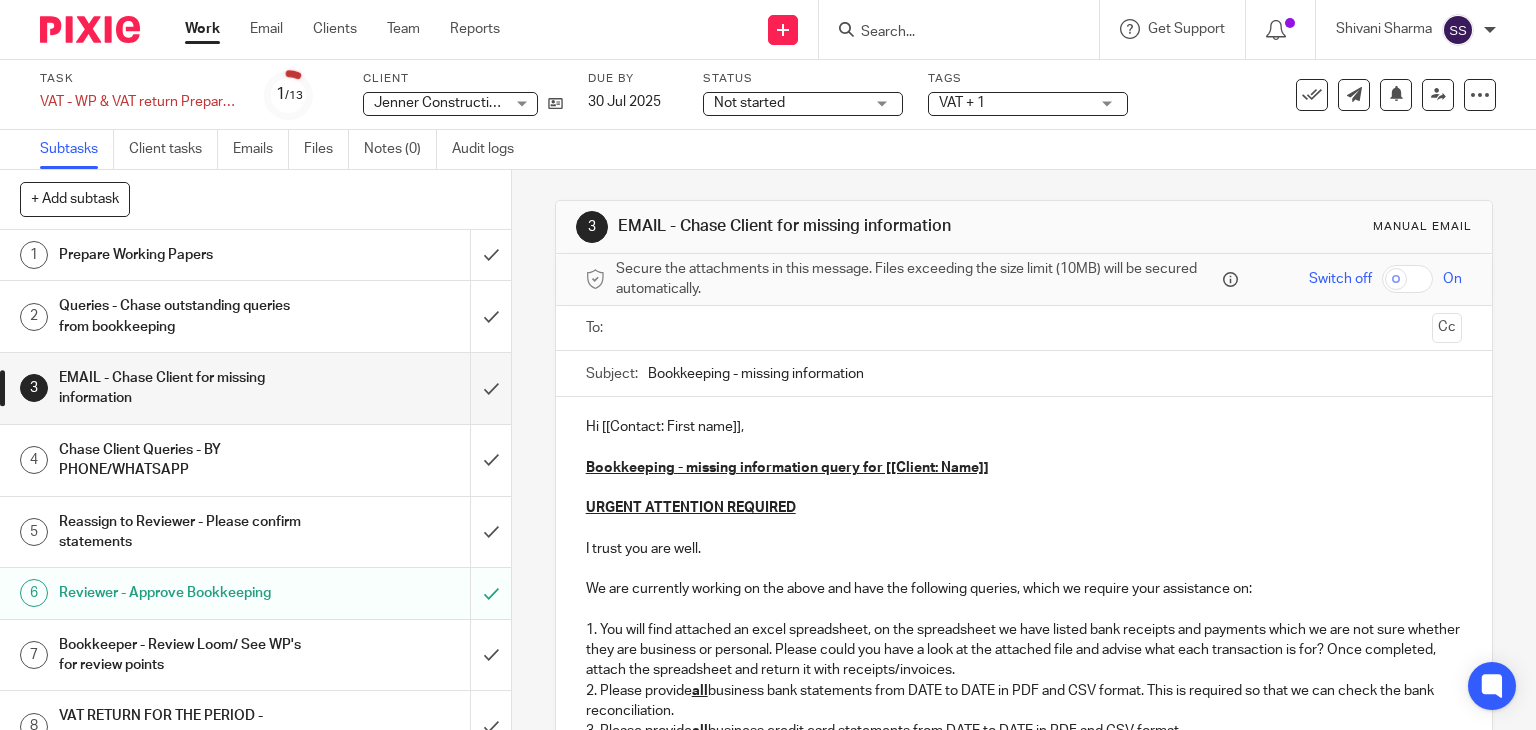 click on "Chase Client Queries - BY PHONE/WHATSAPP" at bounding box center [189, 460] 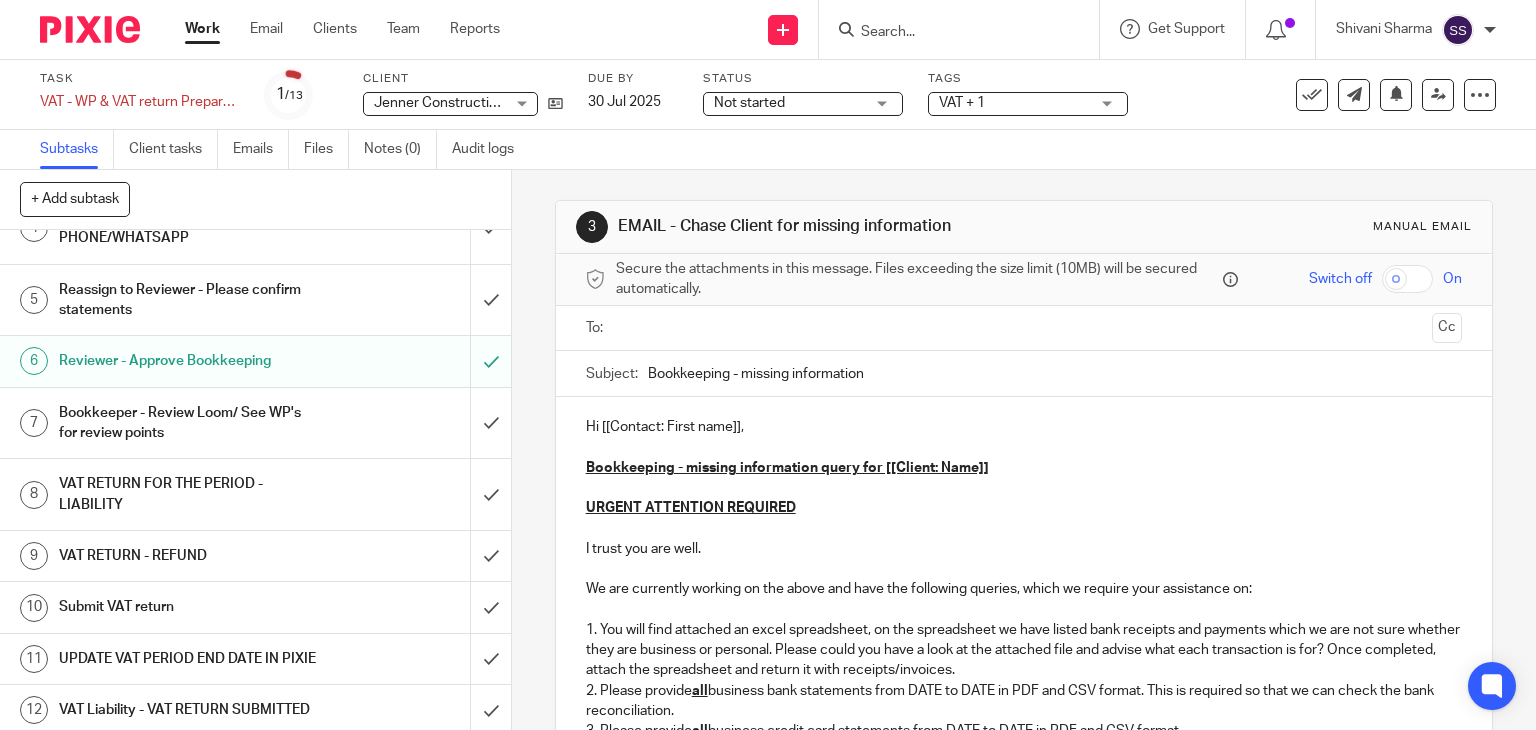 scroll, scrollTop: 300, scrollLeft: 0, axis: vertical 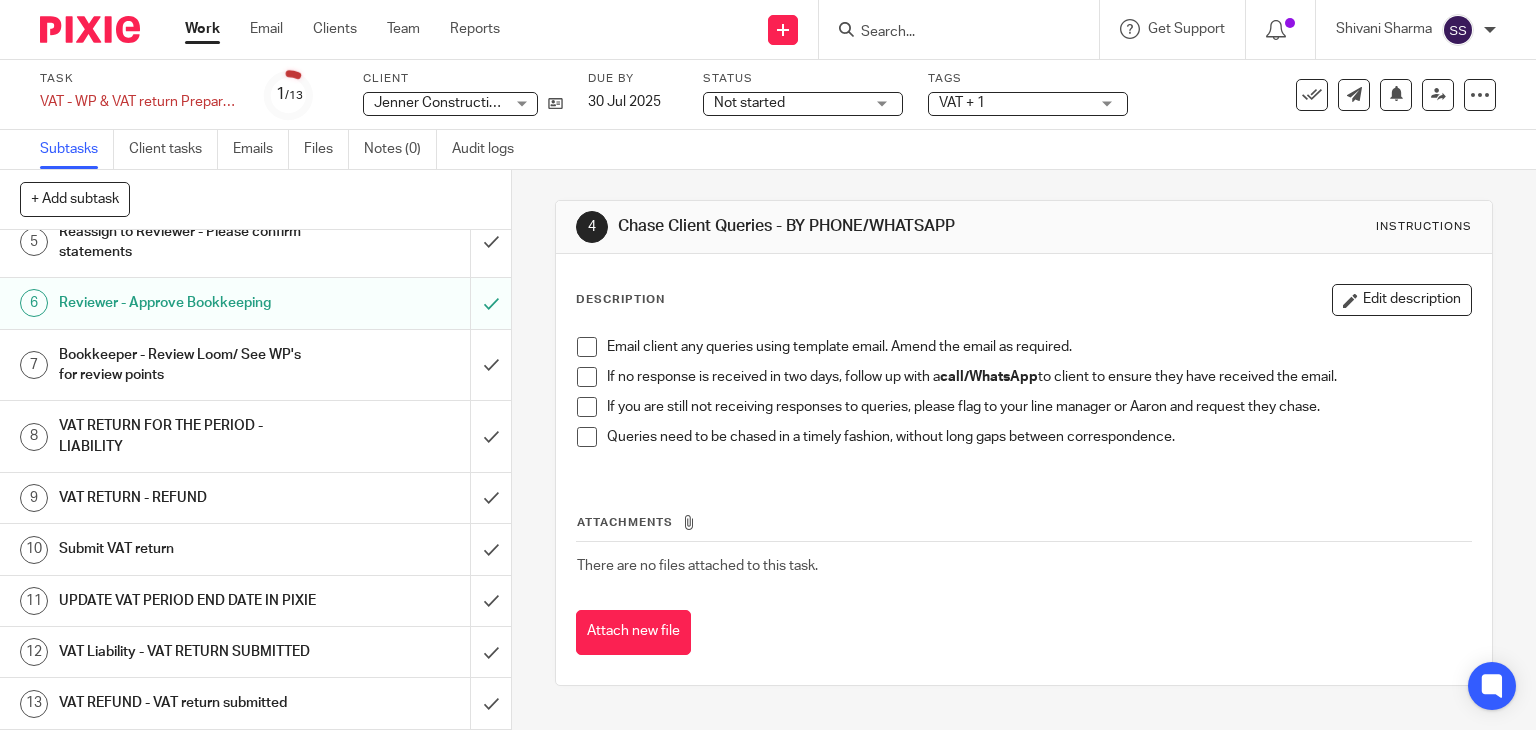 click on "Reviewer - Approve Bookkeeping" at bounding box center (189, 303) 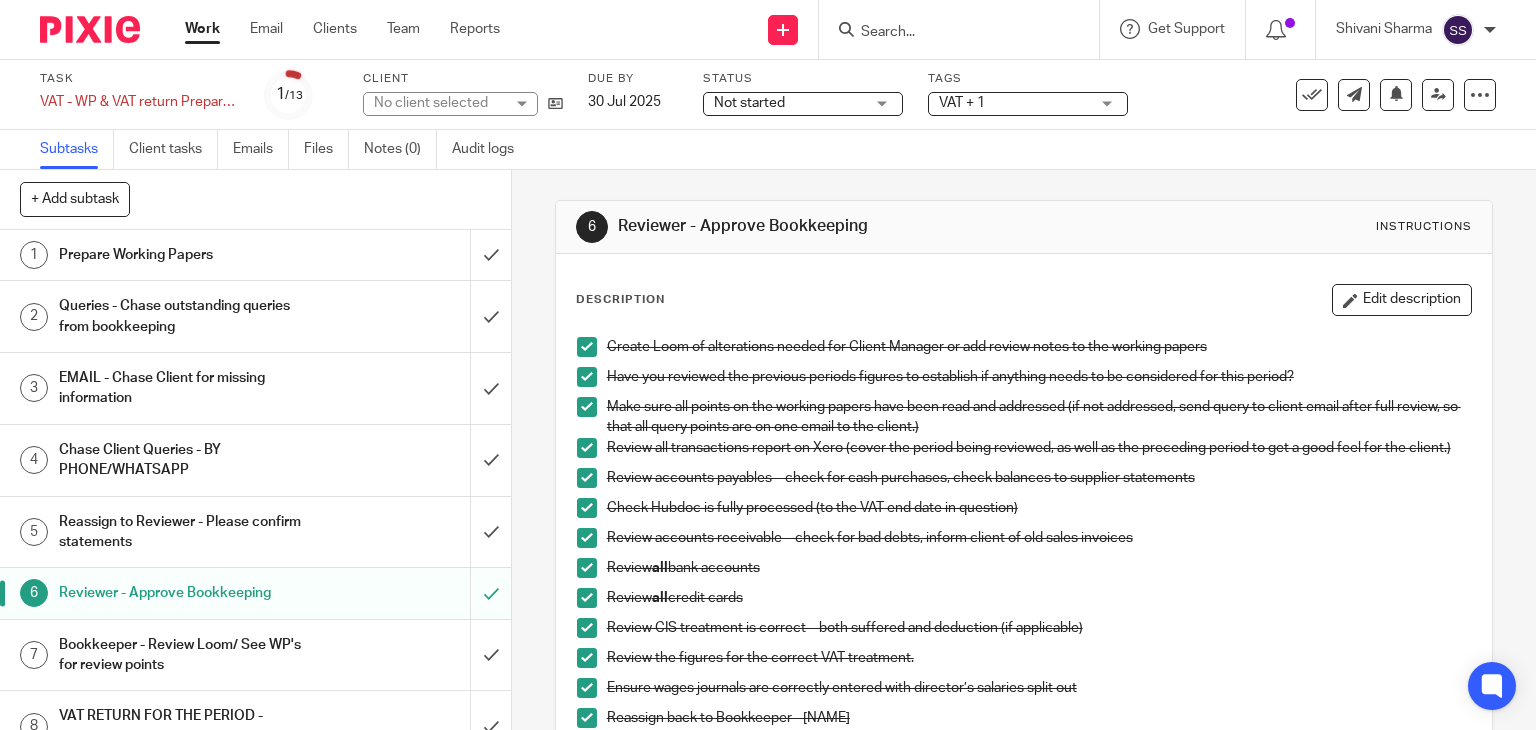 scroll, scrollTop: 0, scrollLeft: 0, axis: both 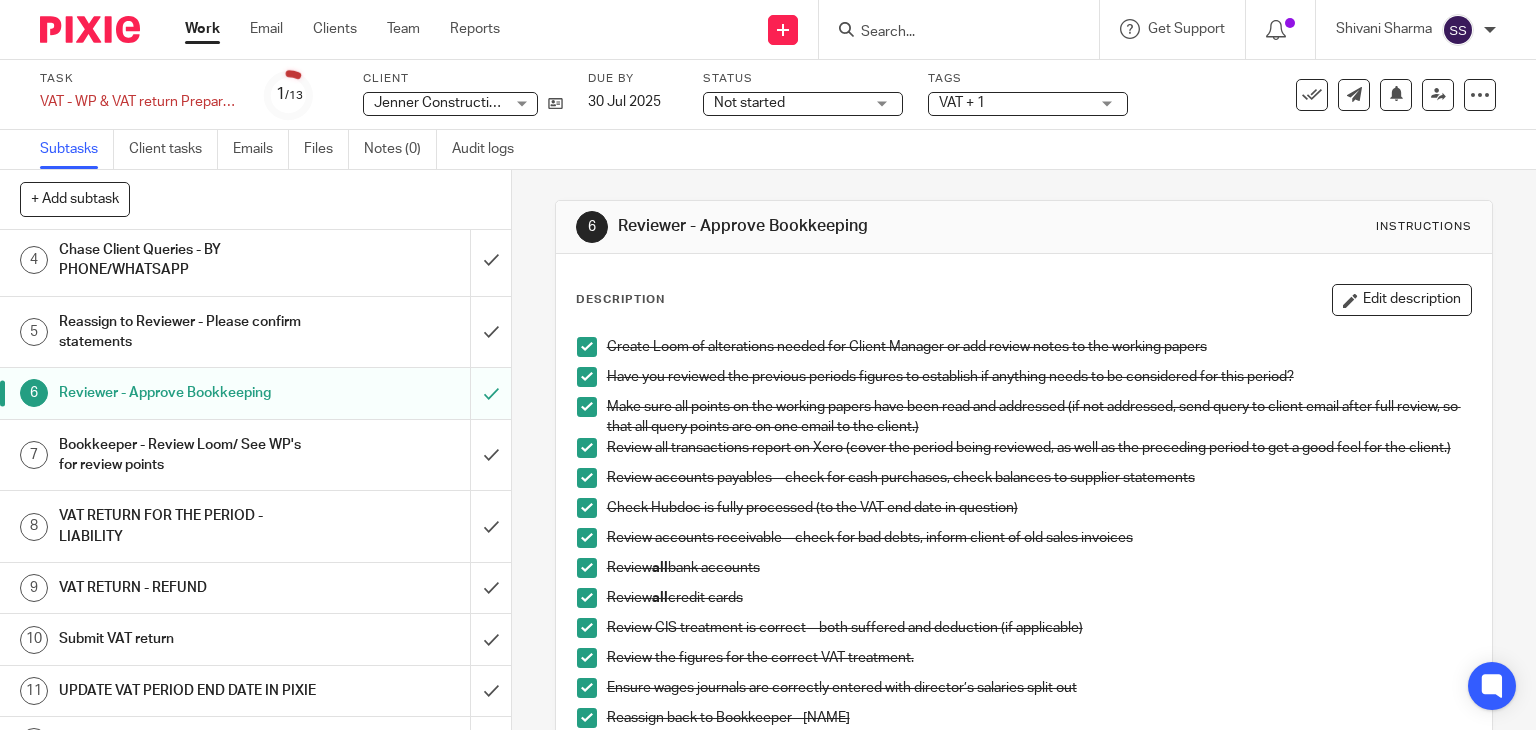 click on "Bookkeeper - Review Loom/ See WP's for review points" at bounding box center (189, 455) 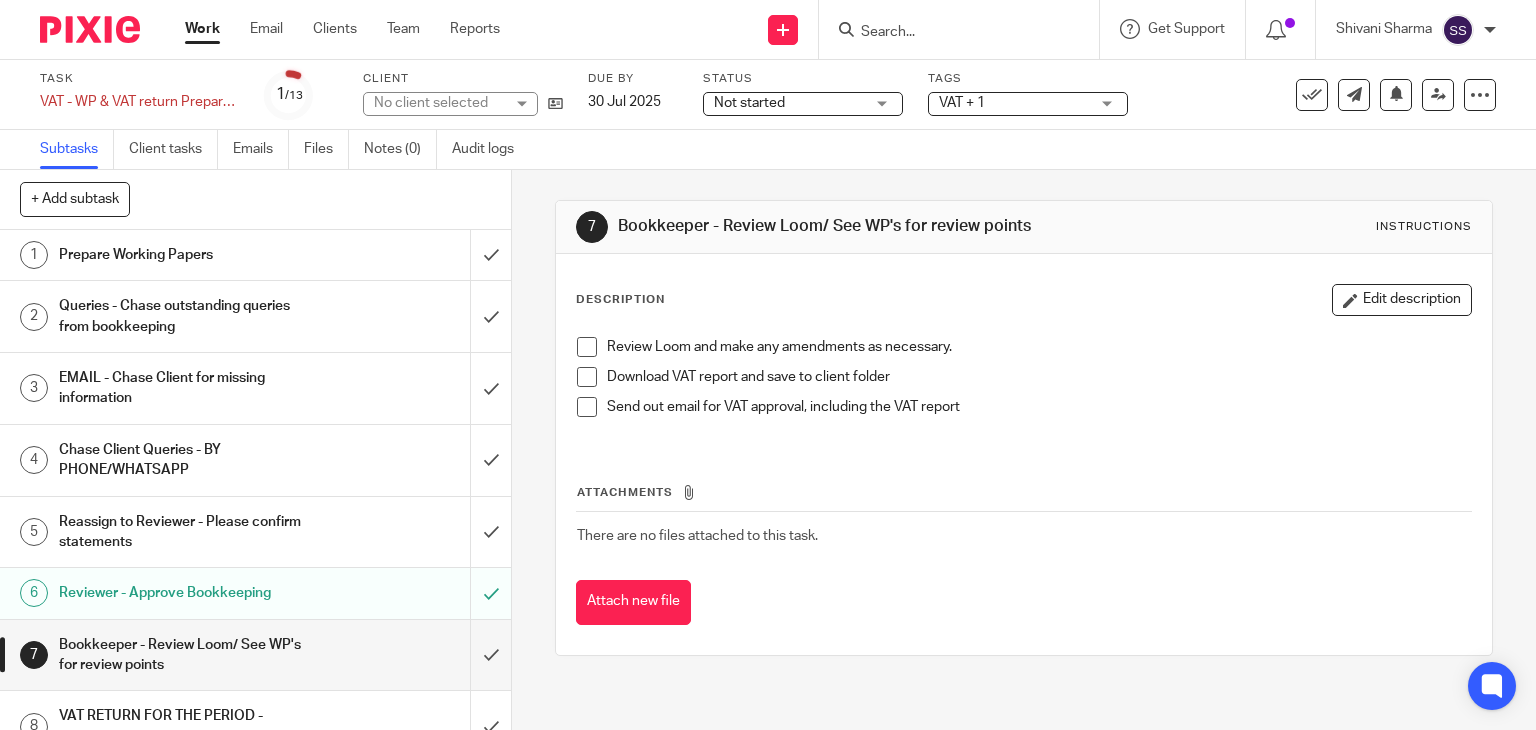 scroll, scrollTop: 0, scrollLeft: 0, axis: both 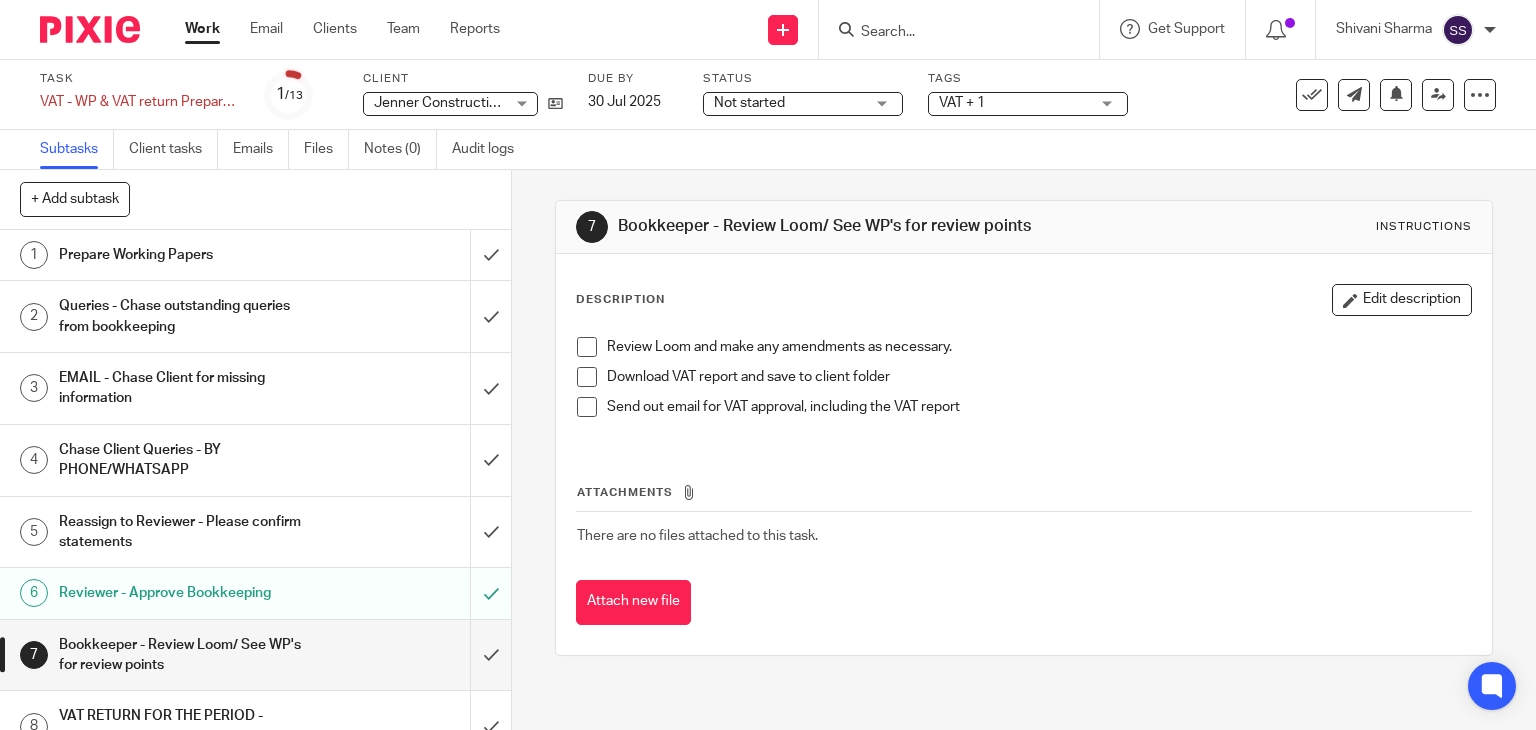 click at bounding box center [587, 347] 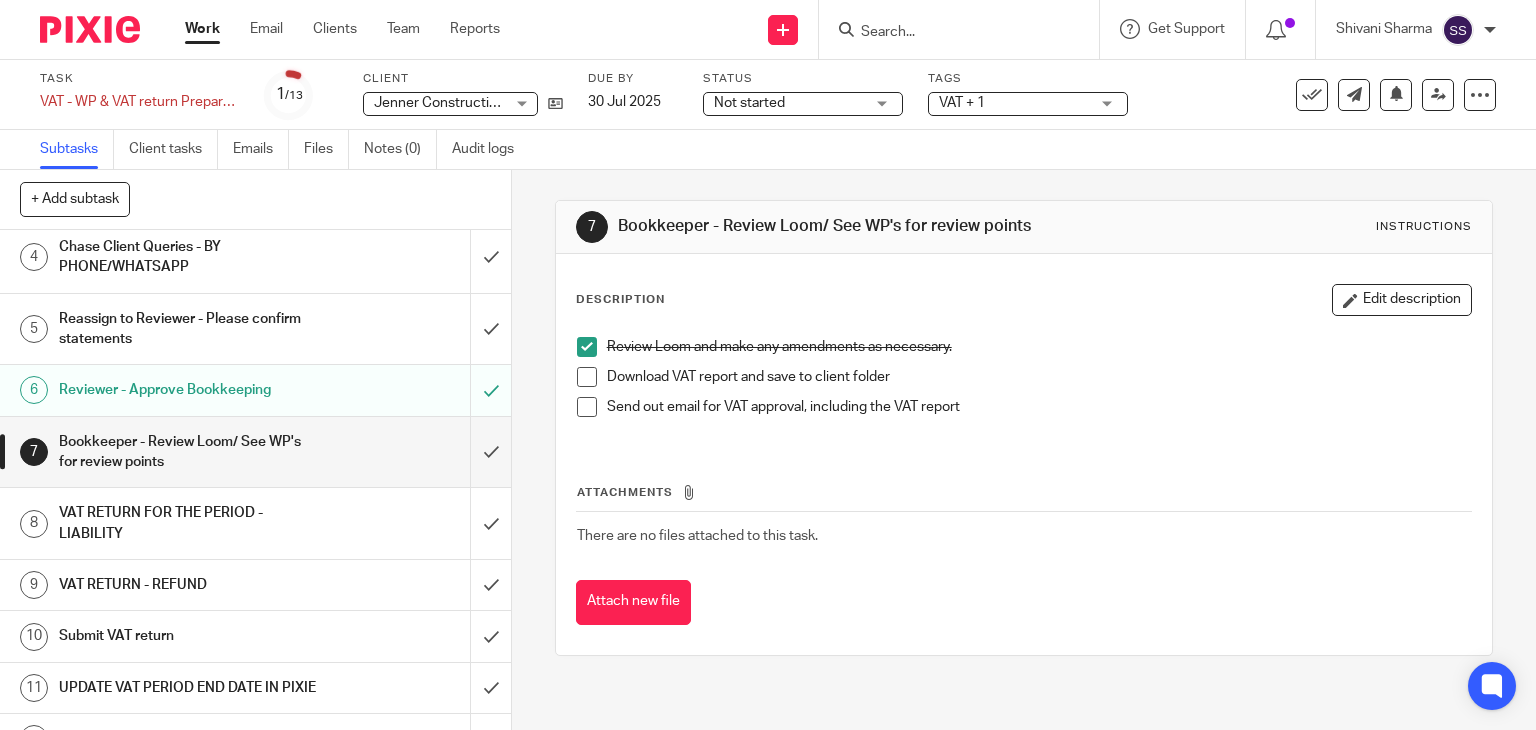 scroll, scrollTop: 300, scrollLeft: 0, axis: vertical 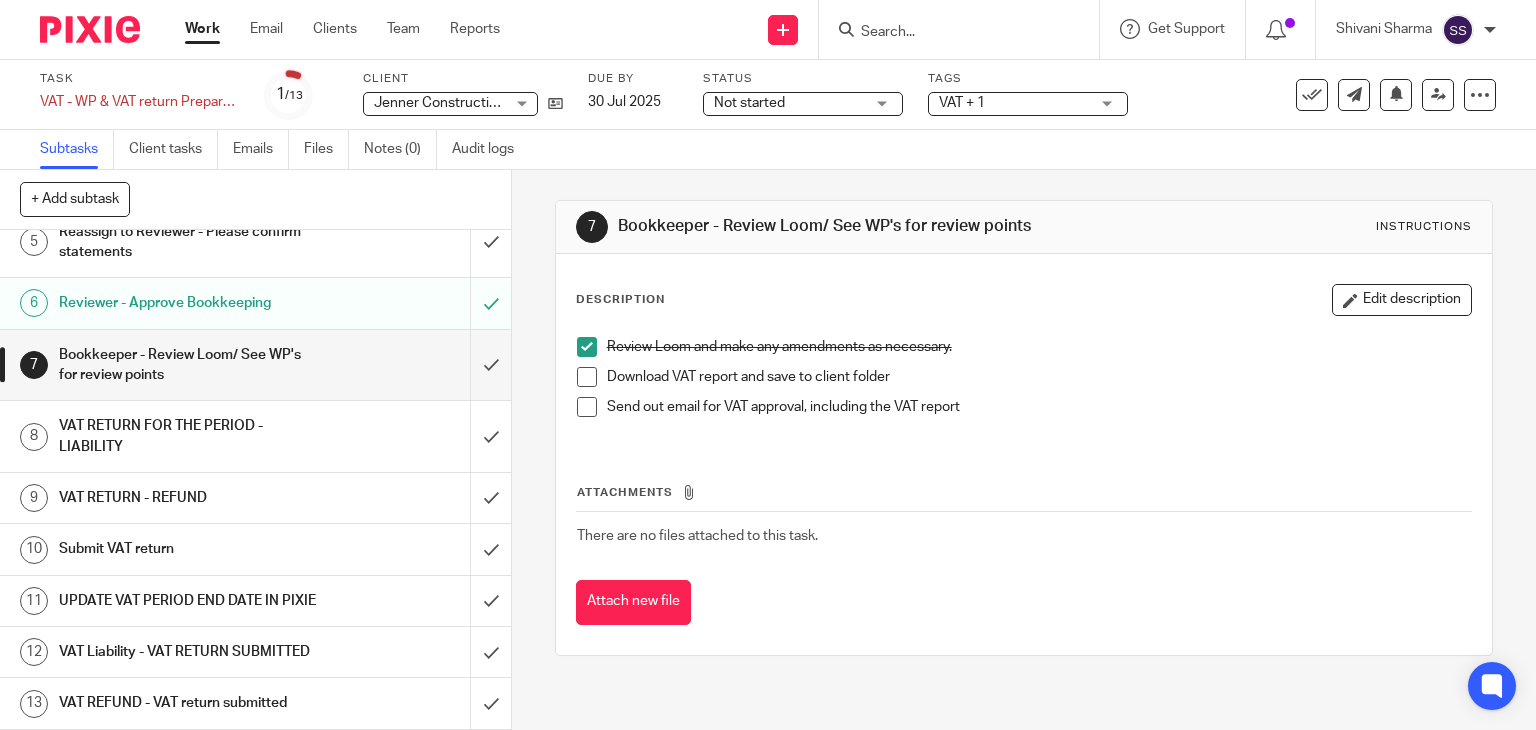 click on "Bookkeeper - Review Loom/ See WP's for review points" at bounding box center [189, 365] 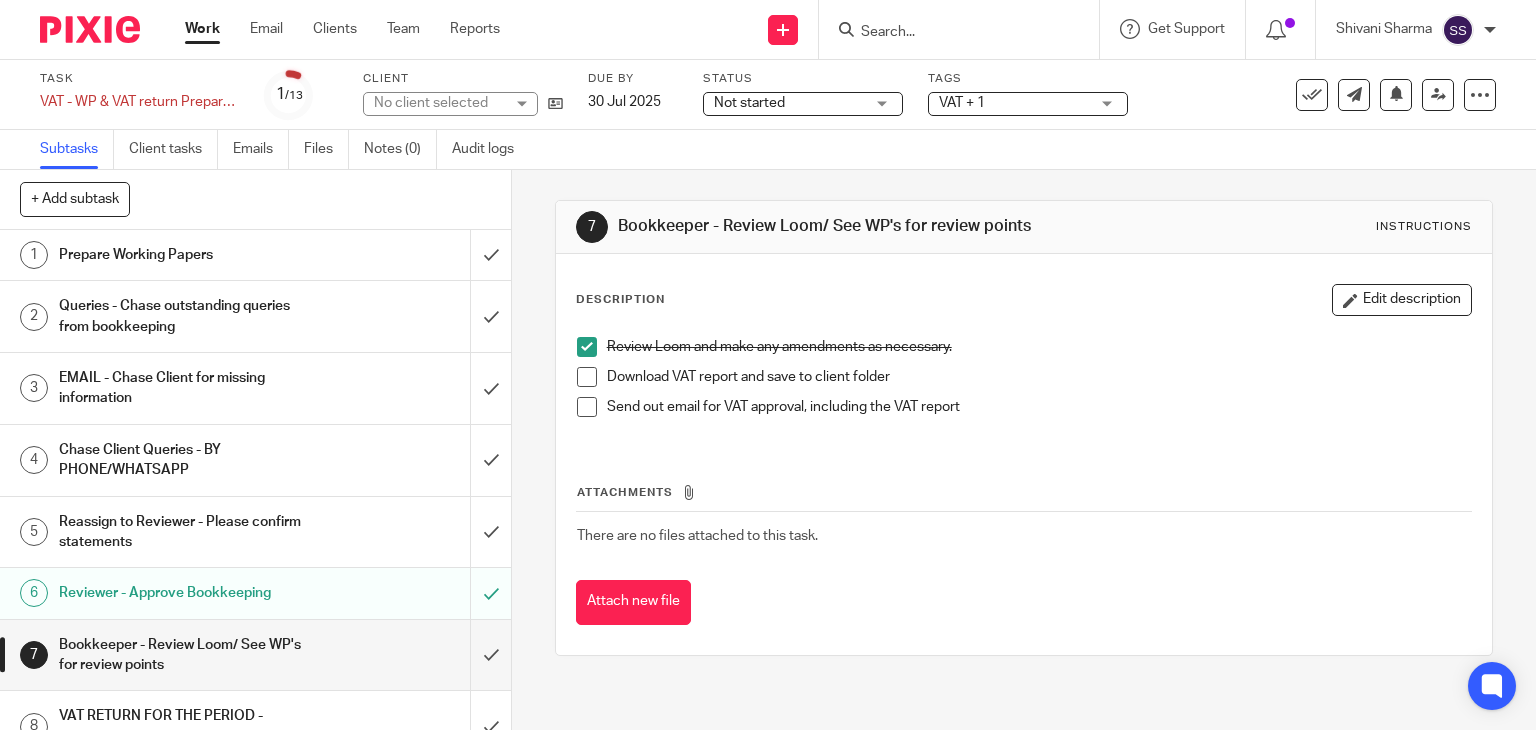 scroll, scrollTop: 0, scrollLeft: 0, axis: both 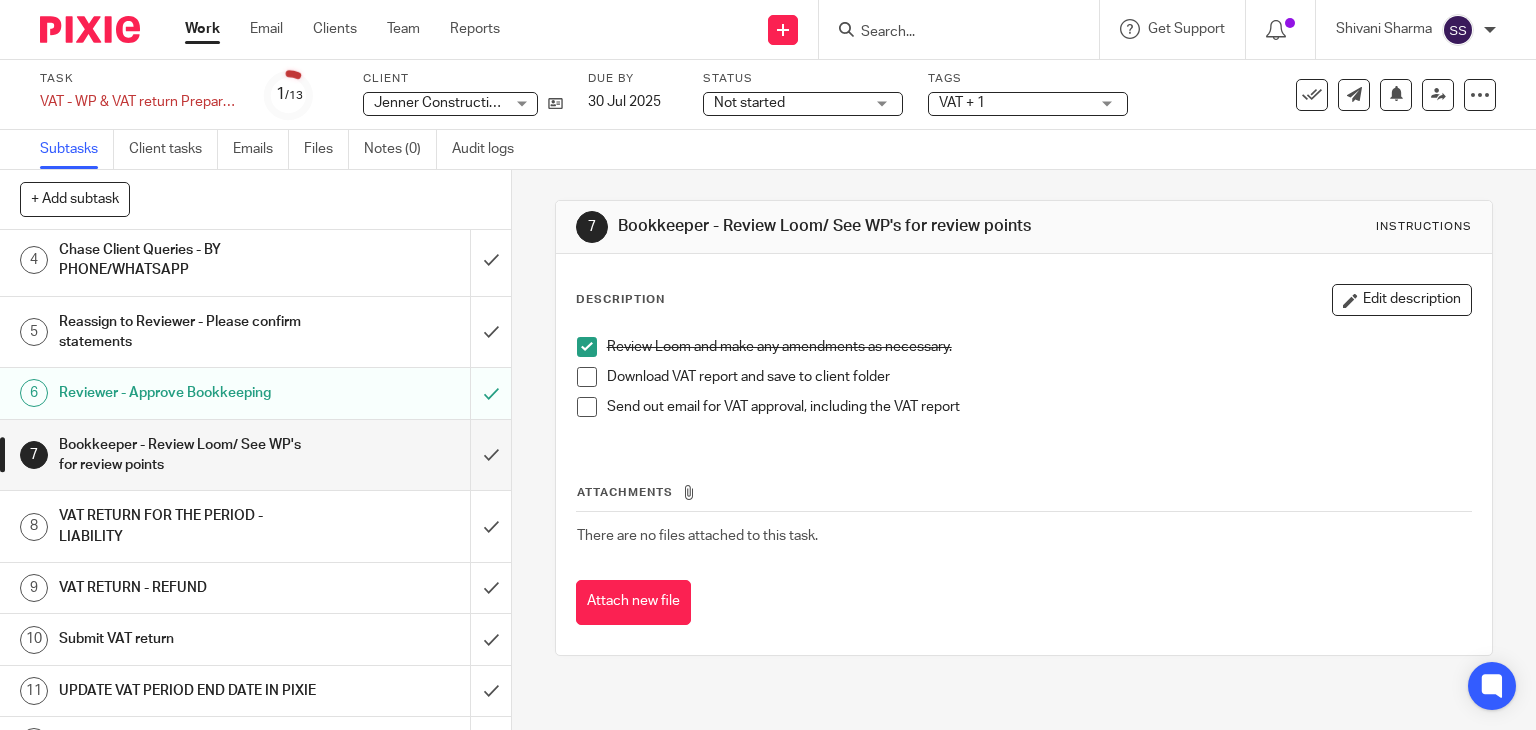 click on "Bookkeeper - Review Loom/ See WP's for review points" at bounding box center [189, 455] 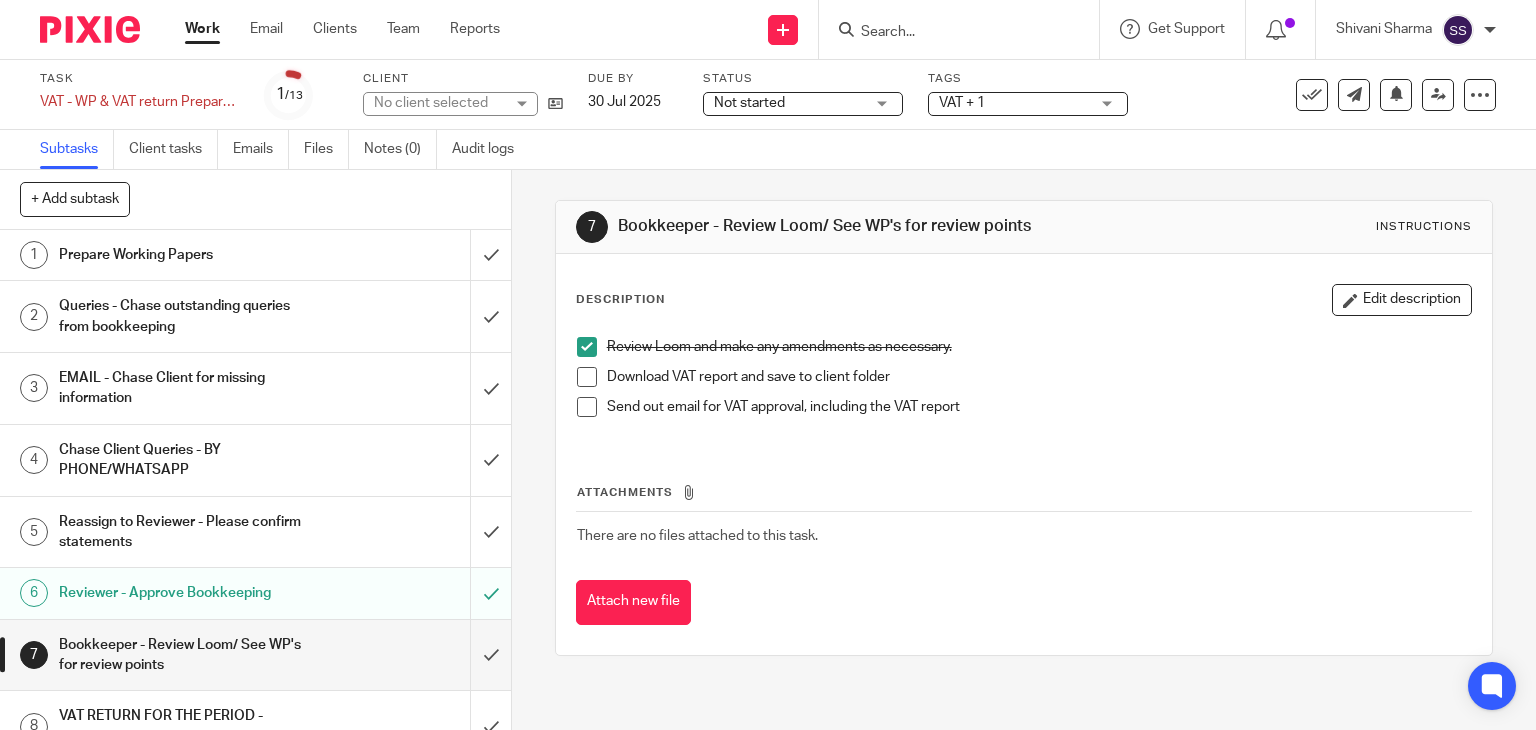 scroll, scrollTop: 0, scrollLeft: 0, axis: both 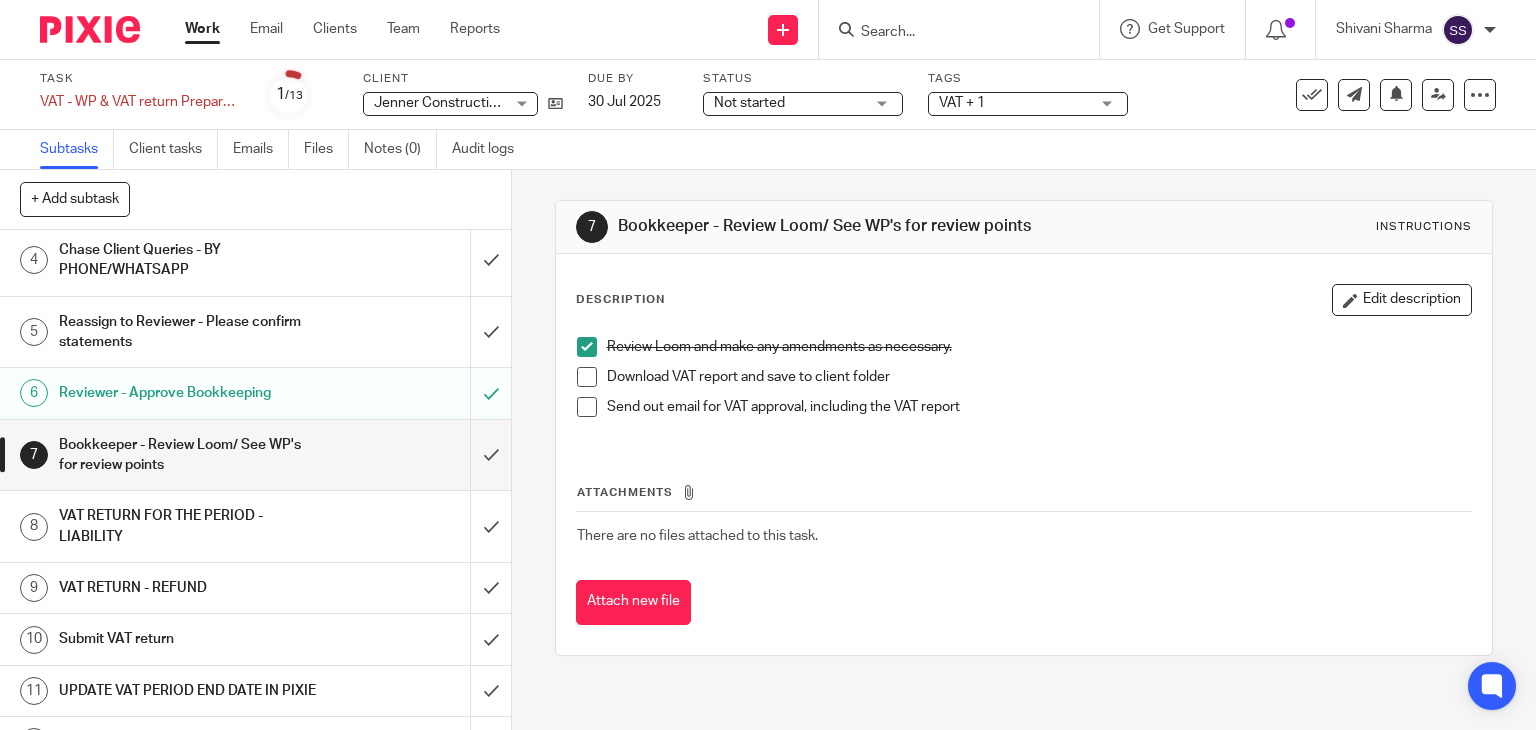 click at bounding box center [587, 377] 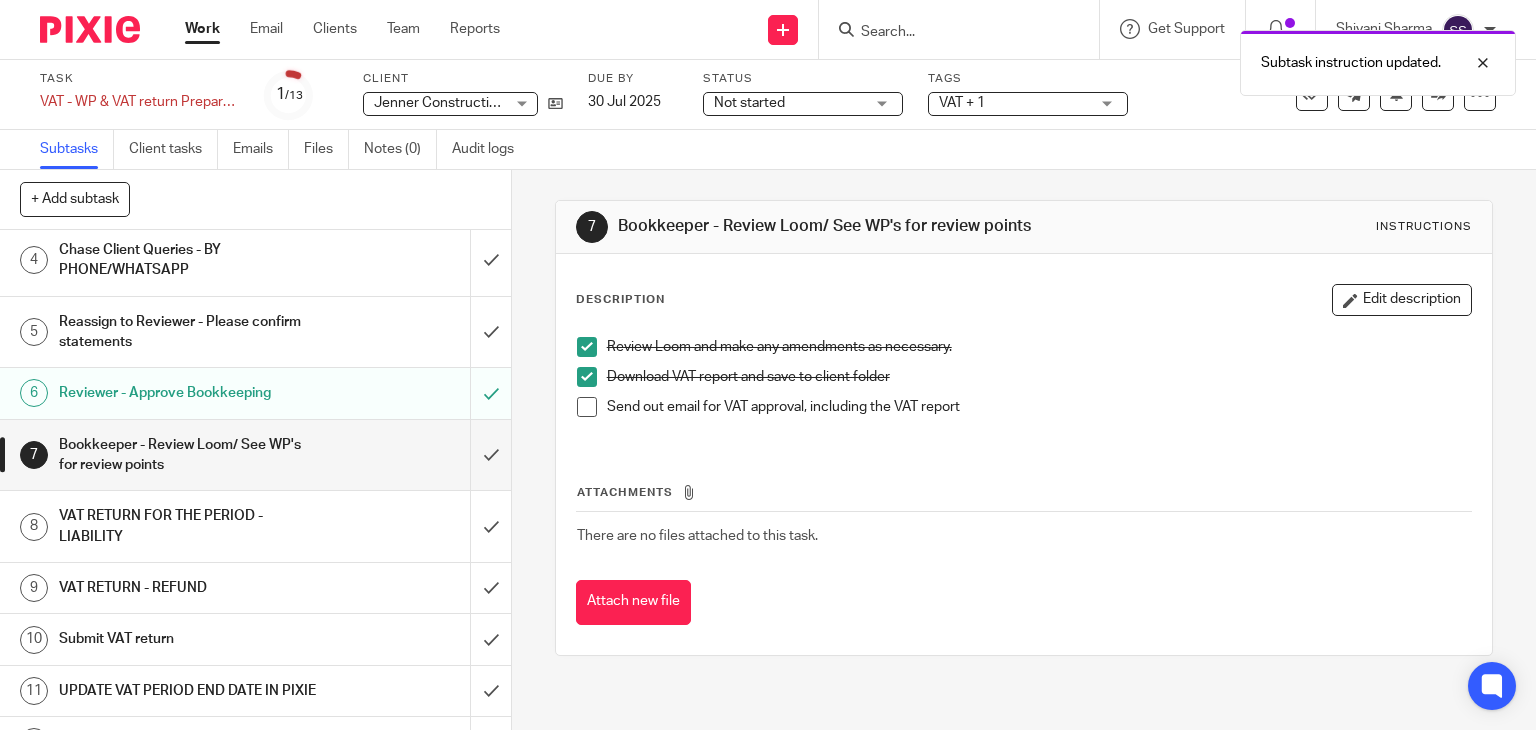 click on "VAT RETURN FOR THE PERIOD - LIABILITY" at bounding box center [189, 526] 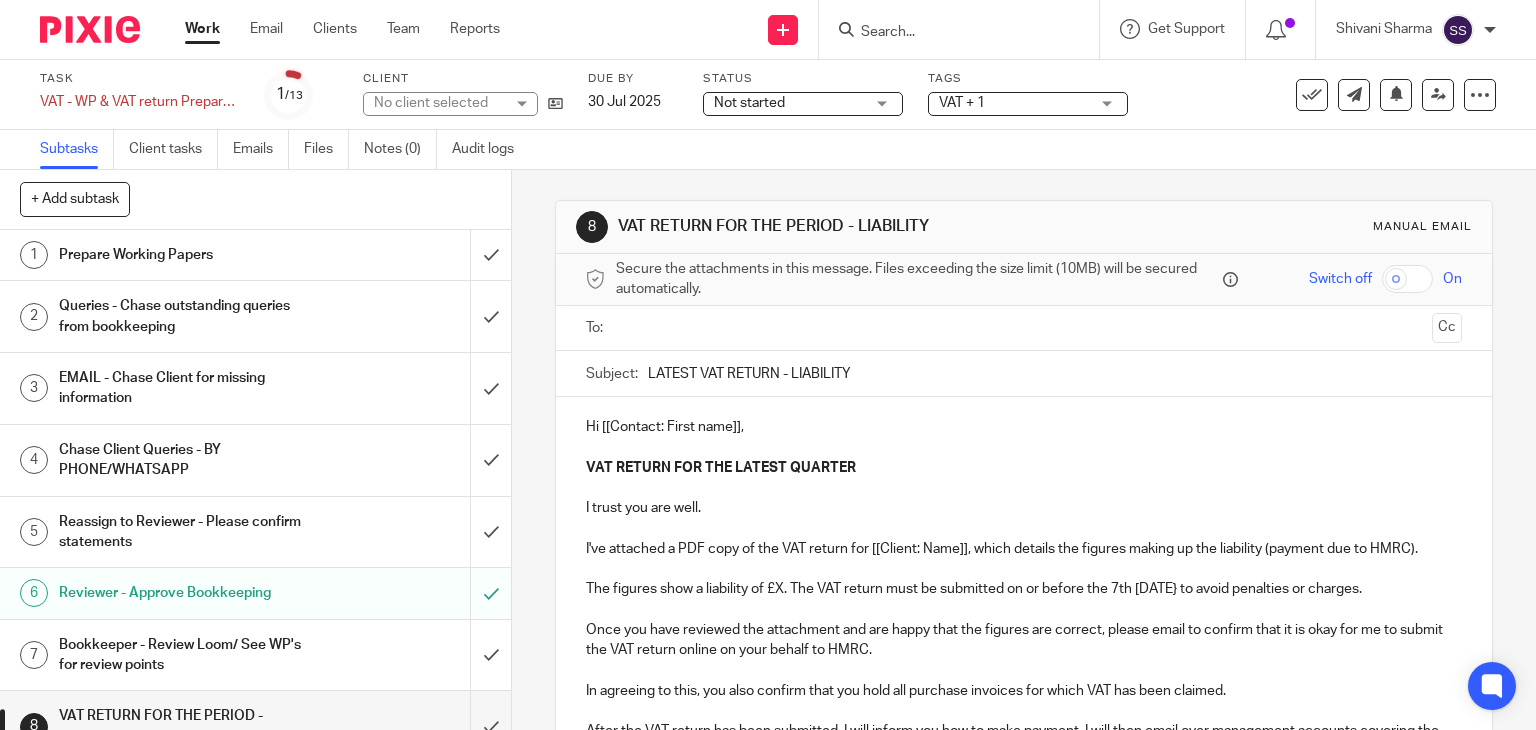 scroll, scrollTop: 0, scrollLeft: 0, axis: both 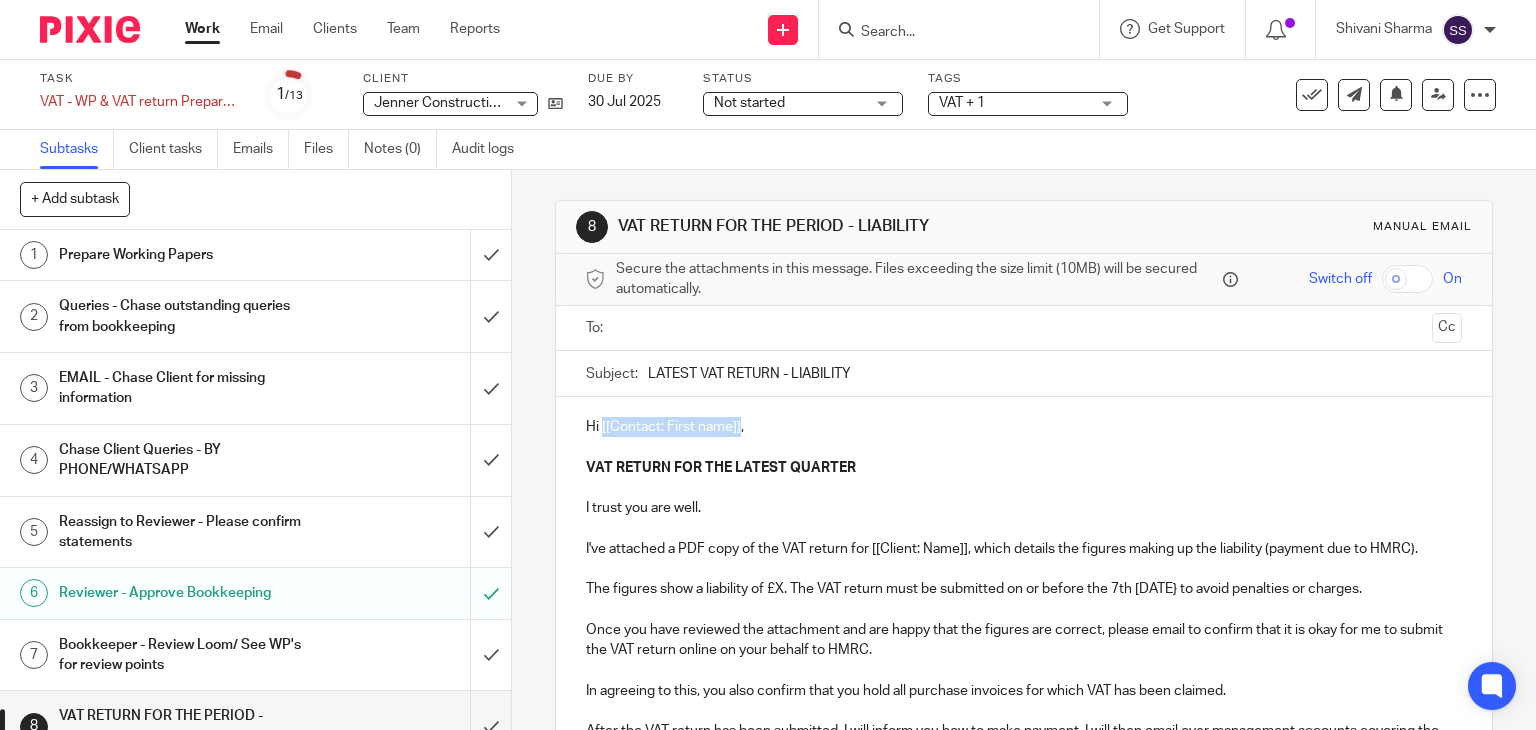 drag, startPoint x: 733, startPoint y: 427, endPoint x: 596, endPoint y: 431, distance: 137.05838 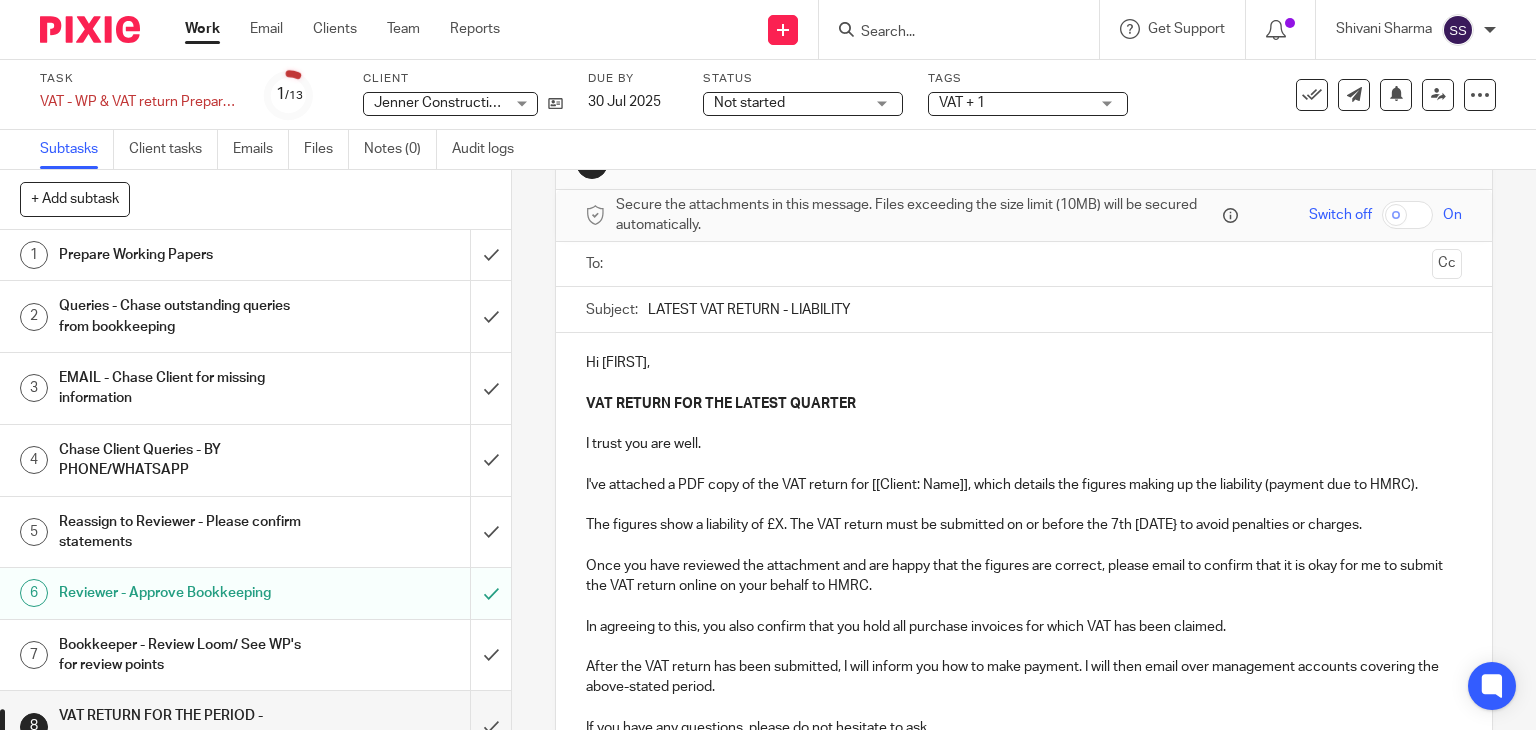 scroll, scrollTop: 100, scrollLeft: 0, axis: vertical 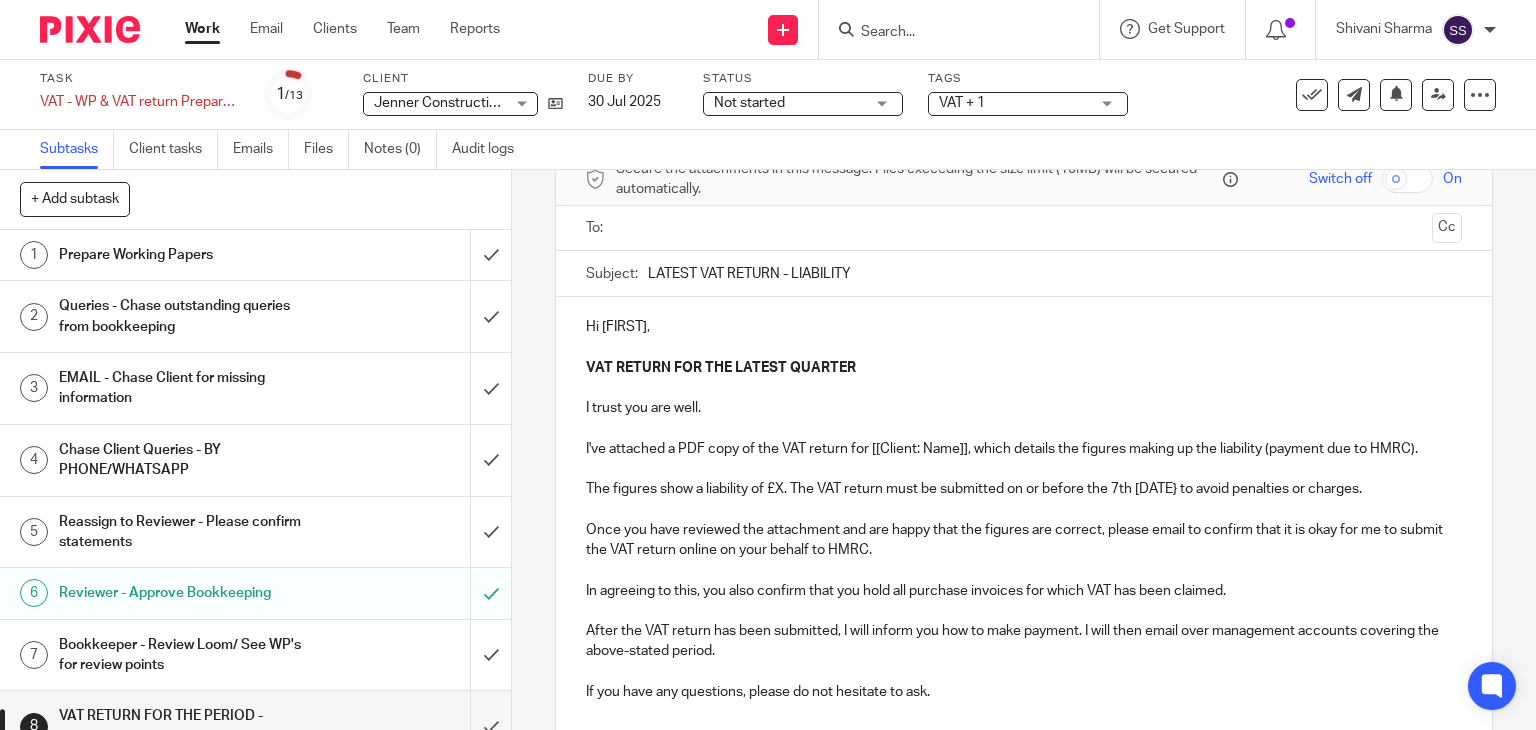 click on "I've attached a PDF copy of the VAT return for [[Client: Name]], which details the figures making up the liability (payment due to HMRC)." at bounding box center (1024, 449) 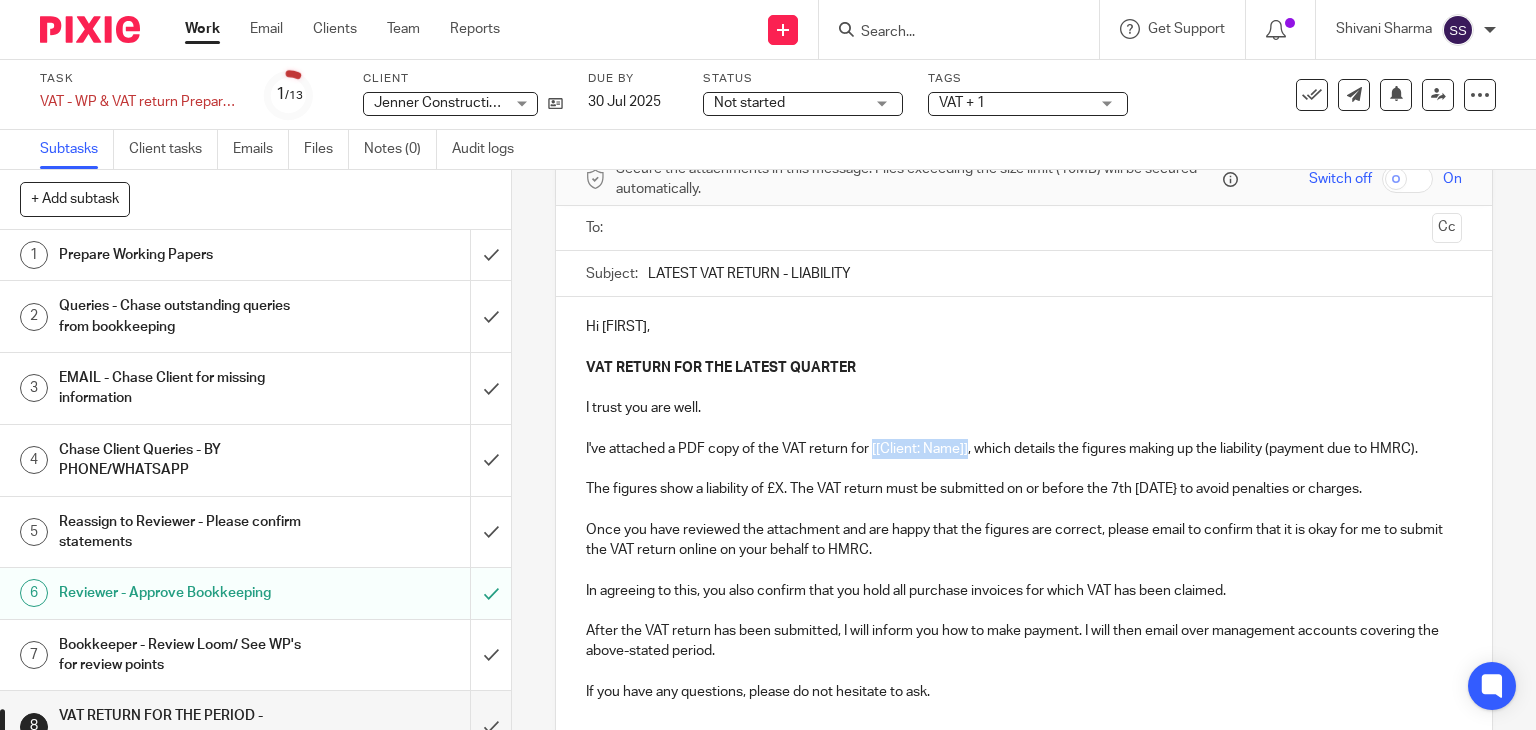 drag, startPoint x: 960, startPoint y: 448, endPoint x: 868, endPoint y: 456, distance: 92.34717 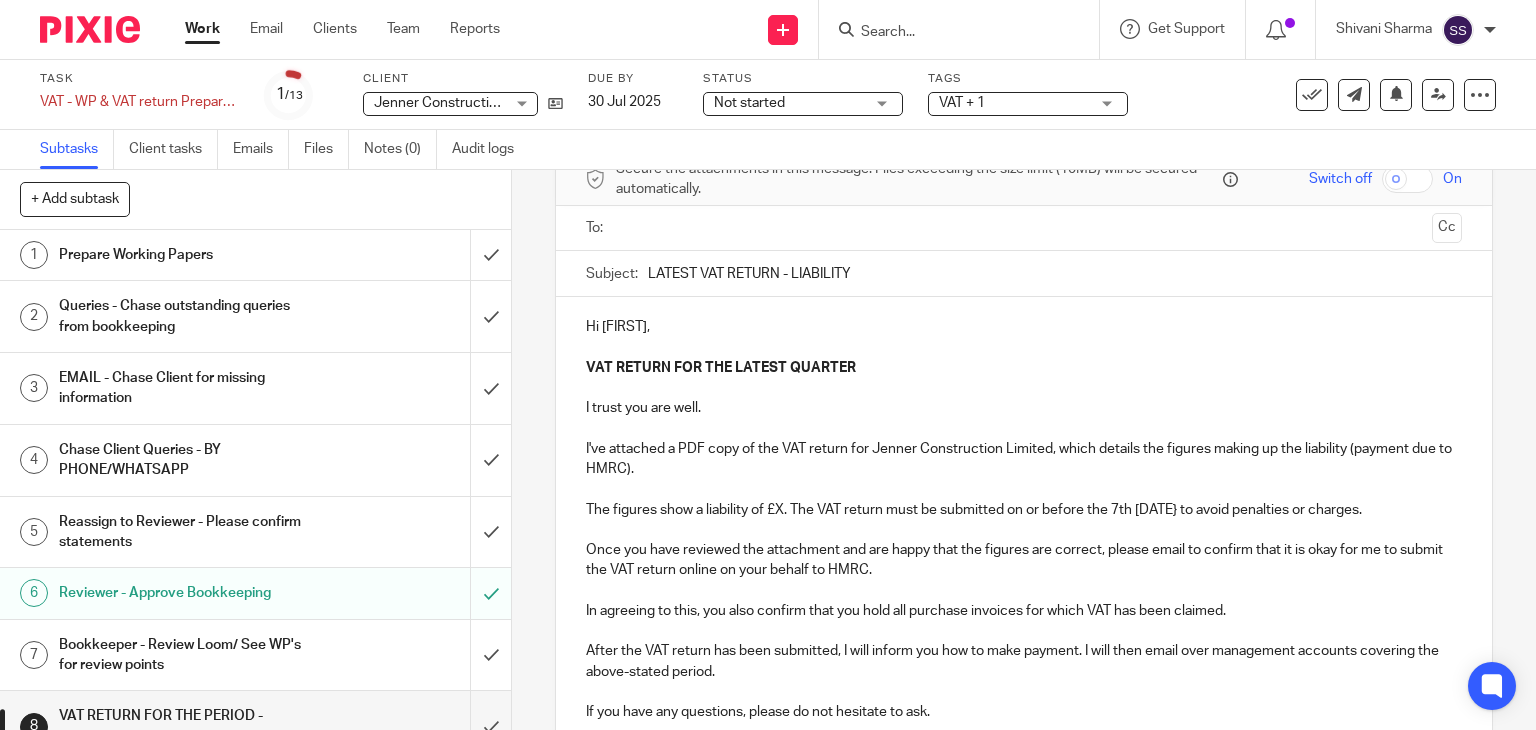 click on "The figures show a liability of £X. The VAT return must be submitted on or before the 7th [DATE} to avoid penalties or charges." at bounding box center [1024, 510] 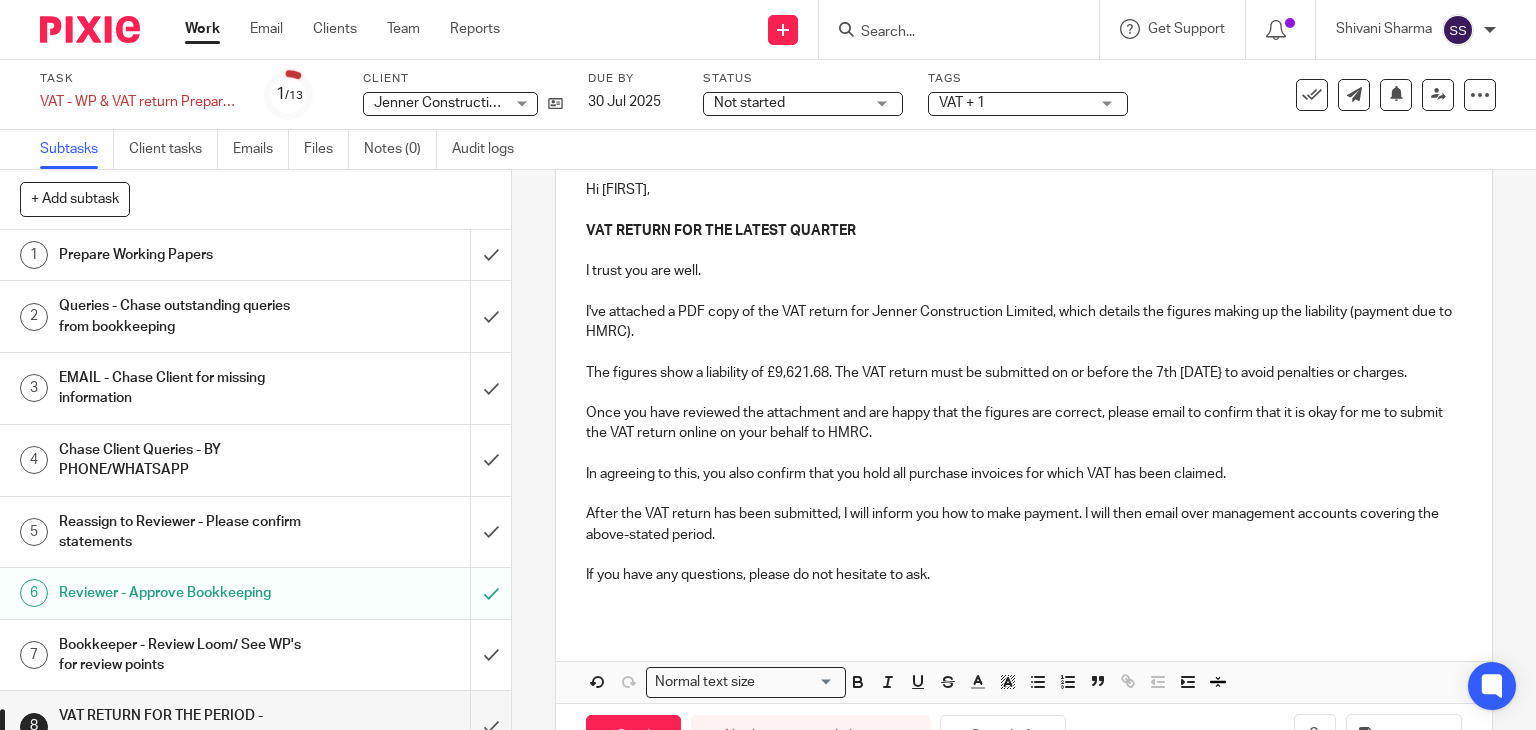 scroll, scrollTop: 300, scrollLeft: 0, axis: vertical 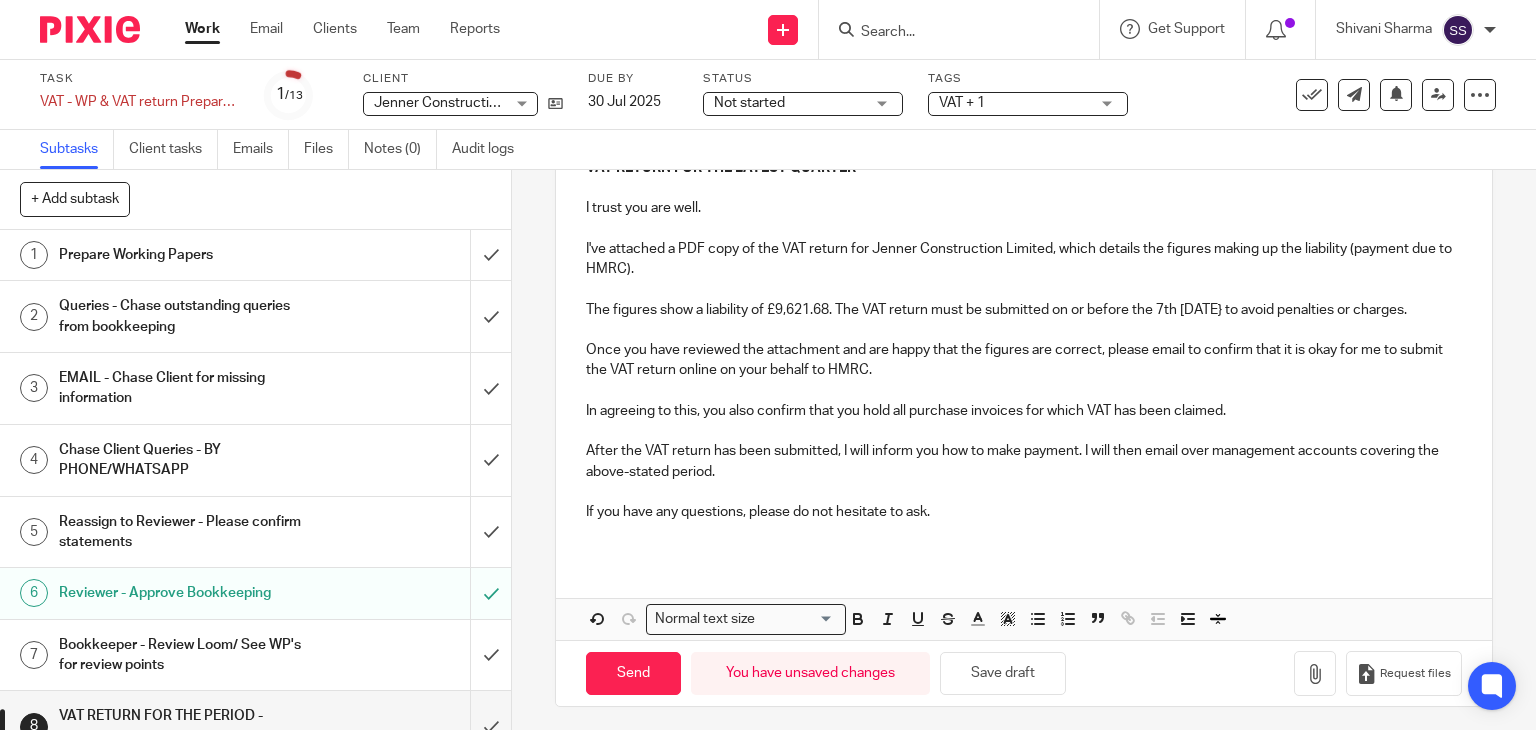 click on "The figures show a liability of £9,621.68. The VAT return must be submitted on or before the 7th [DATE} to avoid penalties or charges." at bounding box center (1024, 310) 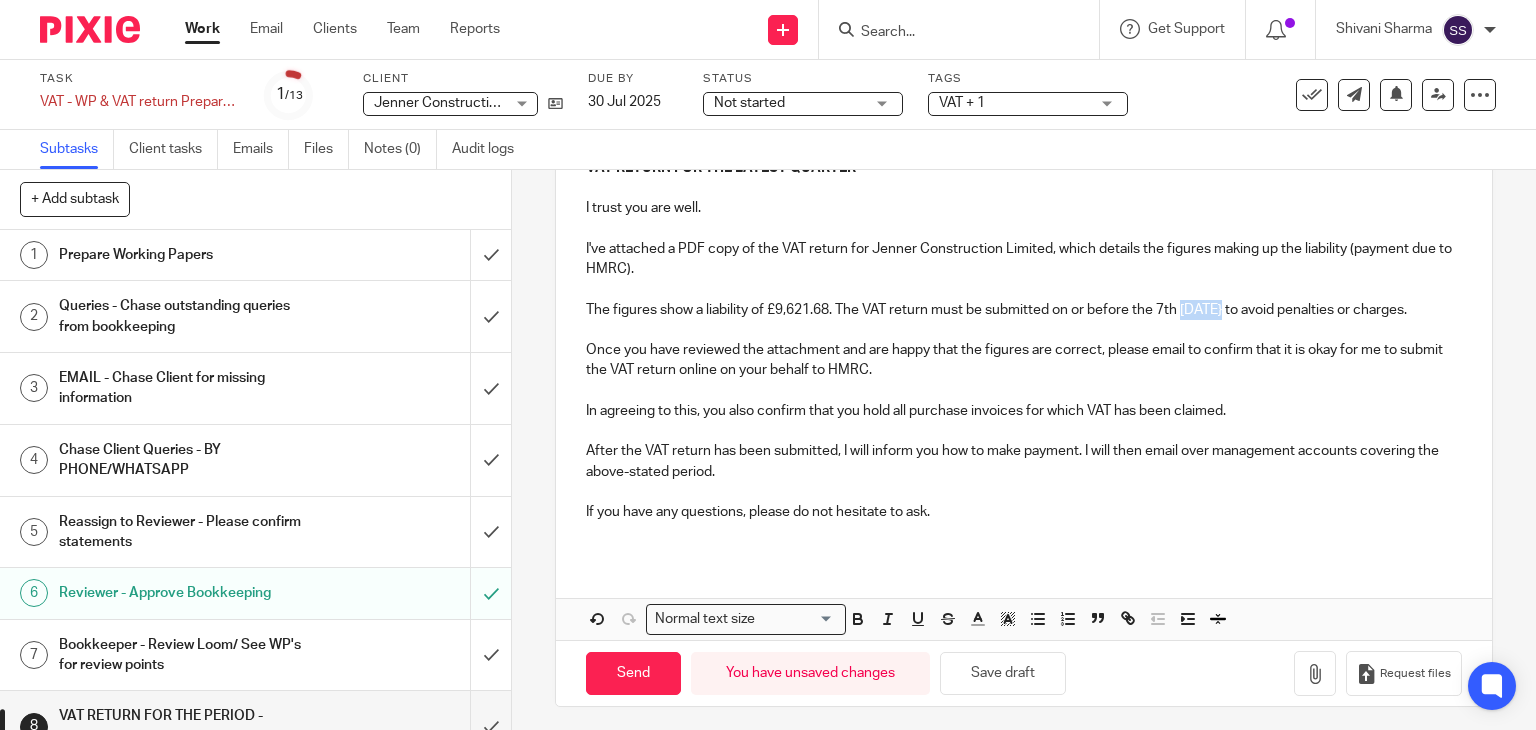 drag, startPoint x: 1220, startPoint y: 311, endPoint x: 1179, endPoint y: 310, distance: 41.01219 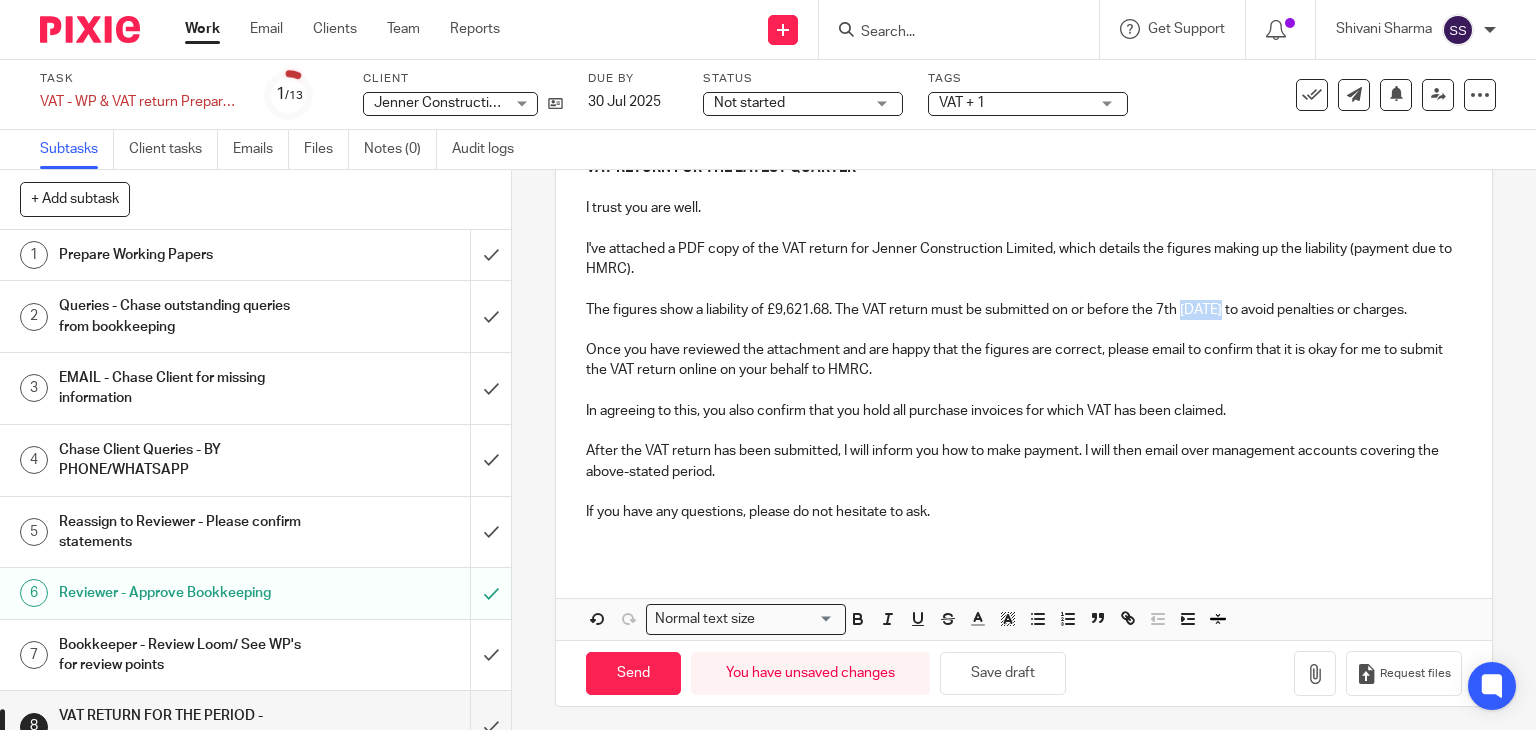 click on "The figures show a liability of £9,621.68. The VAT return must be submitted on or before the 7th [DATE} to avoid penalties or charges." at bounding box center (1024, 310) 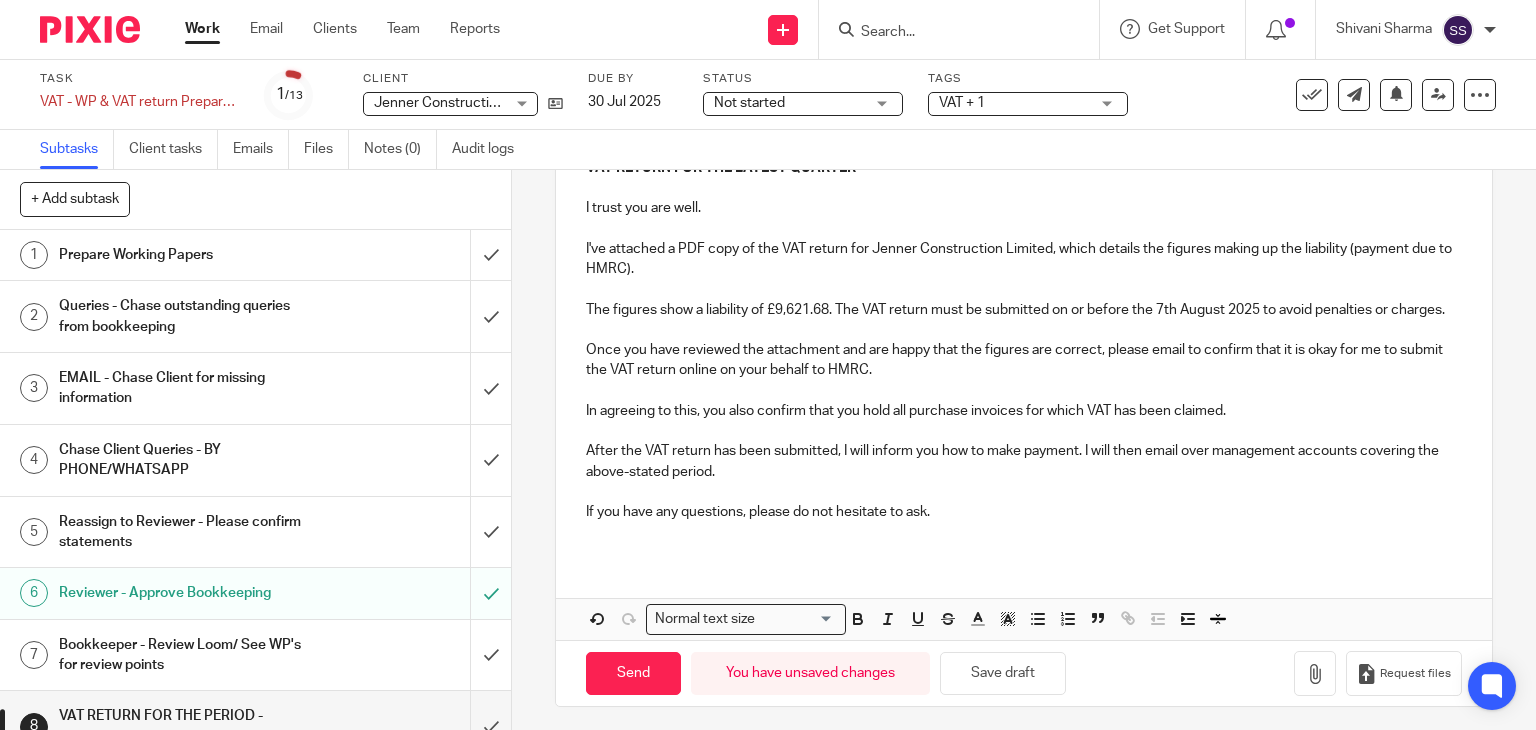 click on "Once you have reviewed the attachment and are happy that the figures are correct, please email to confirm that it is okay for me to submit the VAT return online on your behalf to HMRC." at bounding box center (1024, 360) 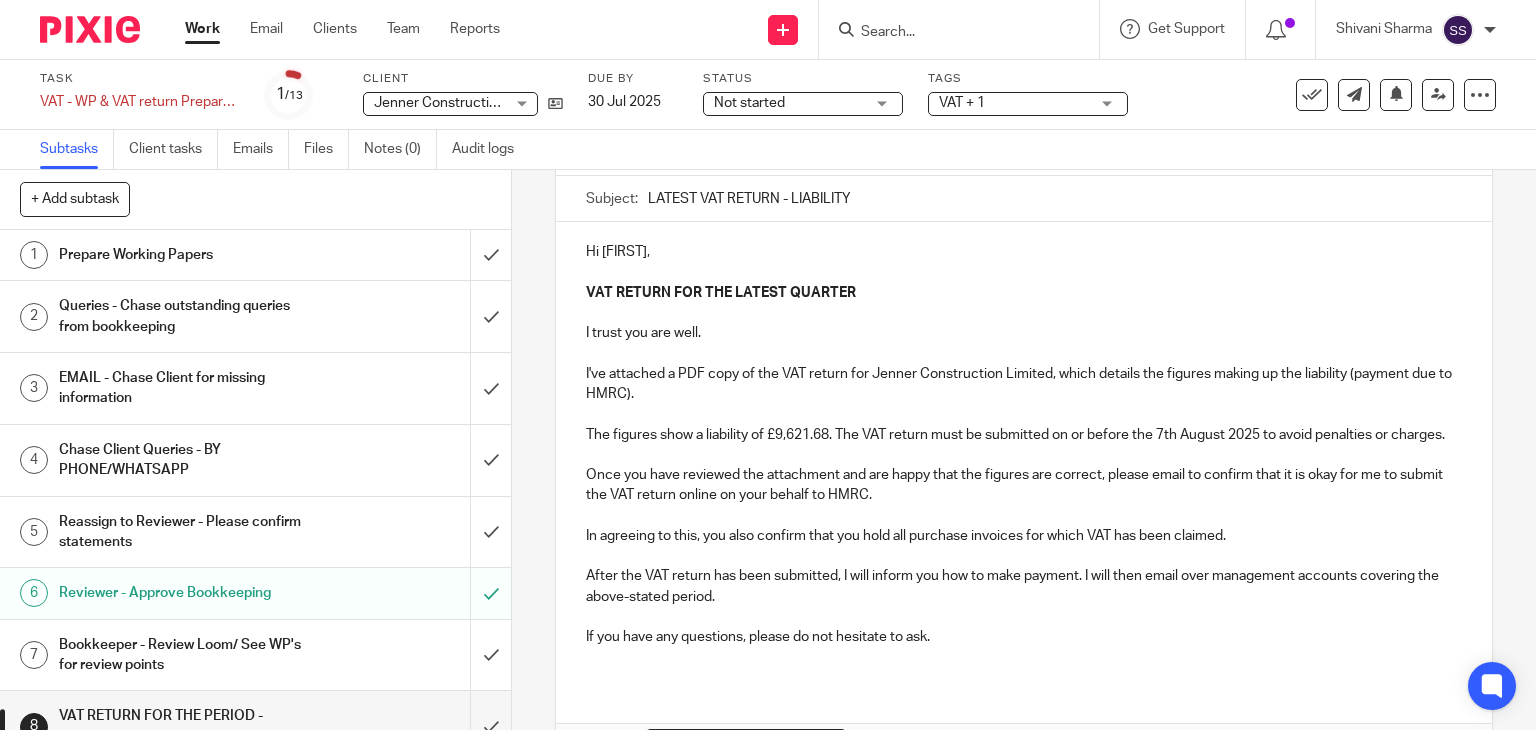 scroll, scrollTop: 324, scrollLeft: 0, axis: vertical 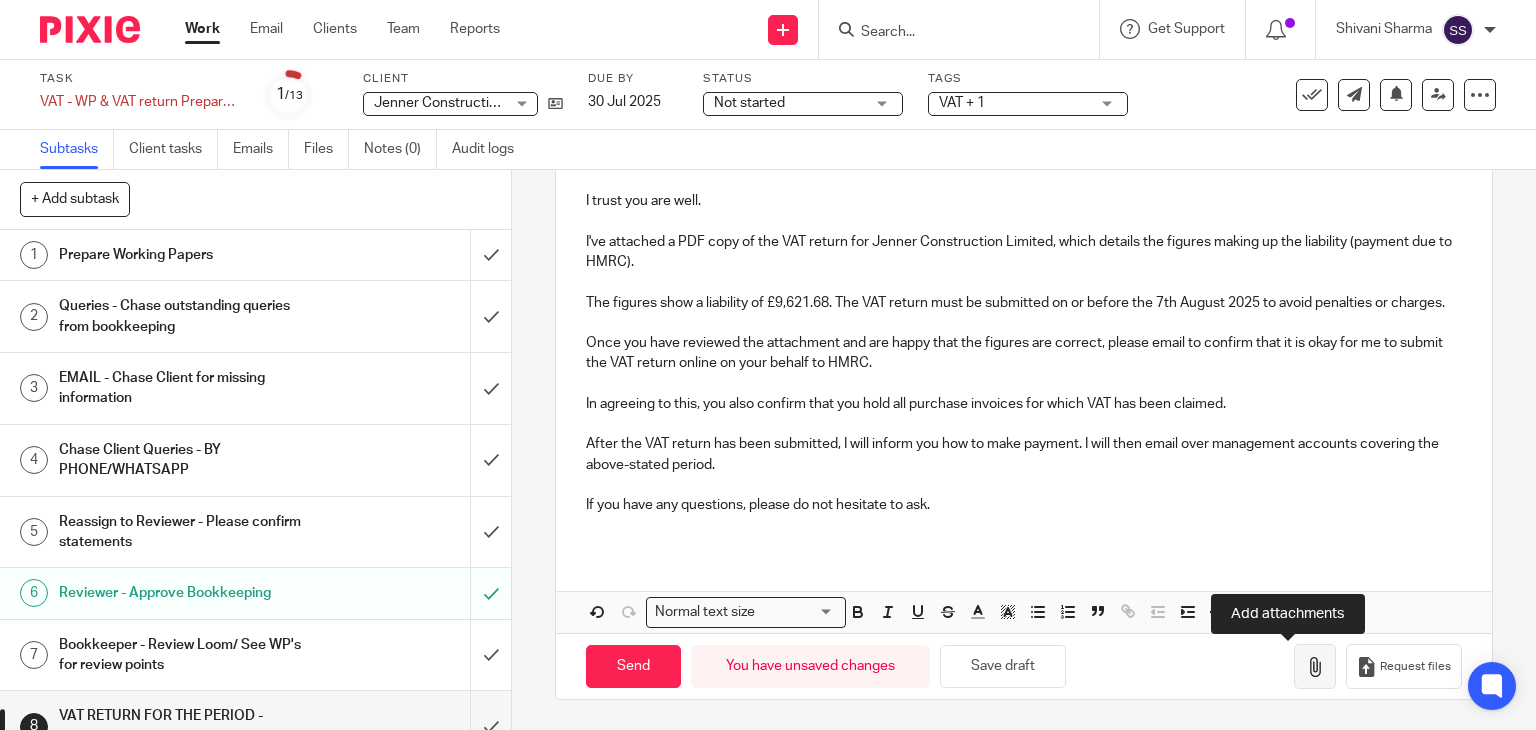 click at bounding box center [1315, 667] 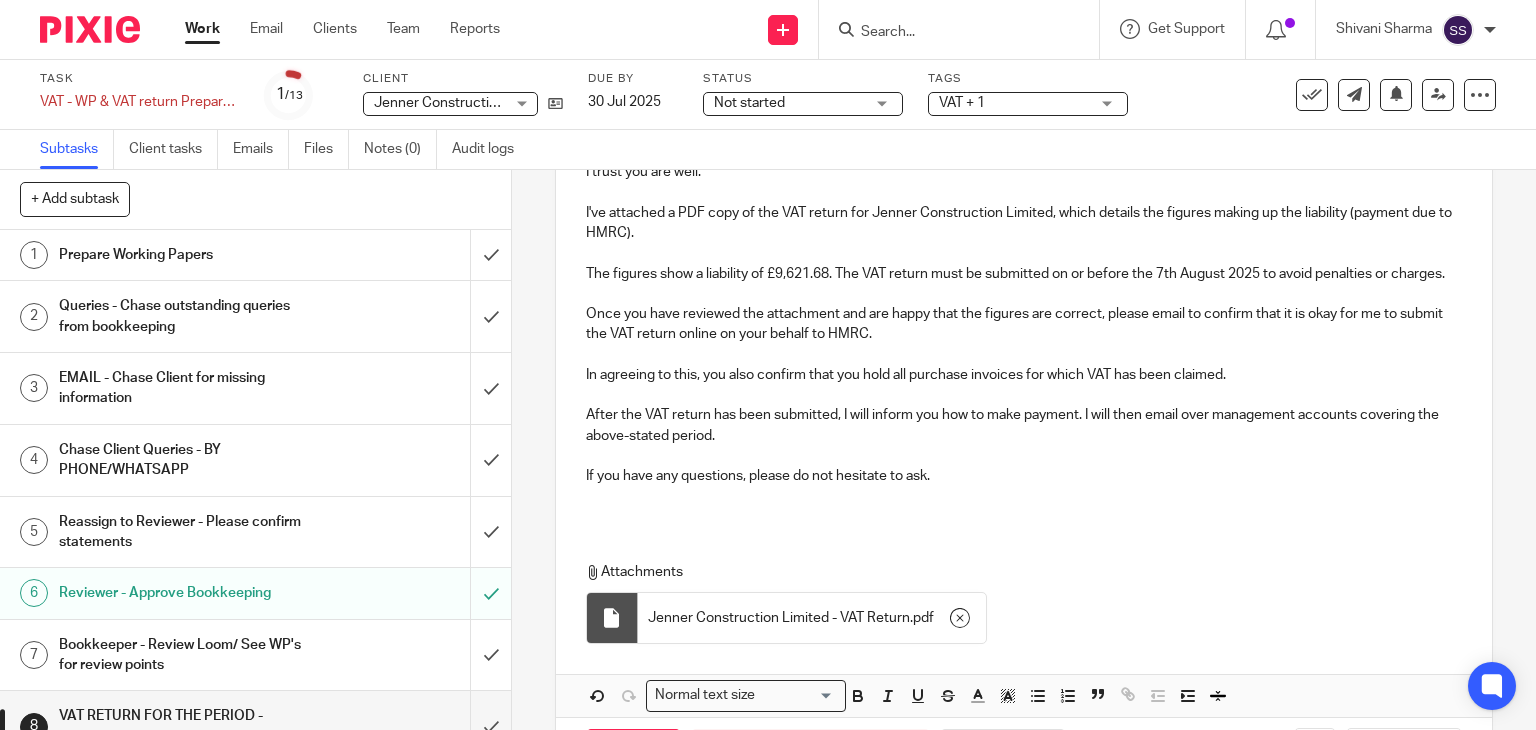 scroll, scrollTop: 436, scrollLeft: 0, axis: vertical 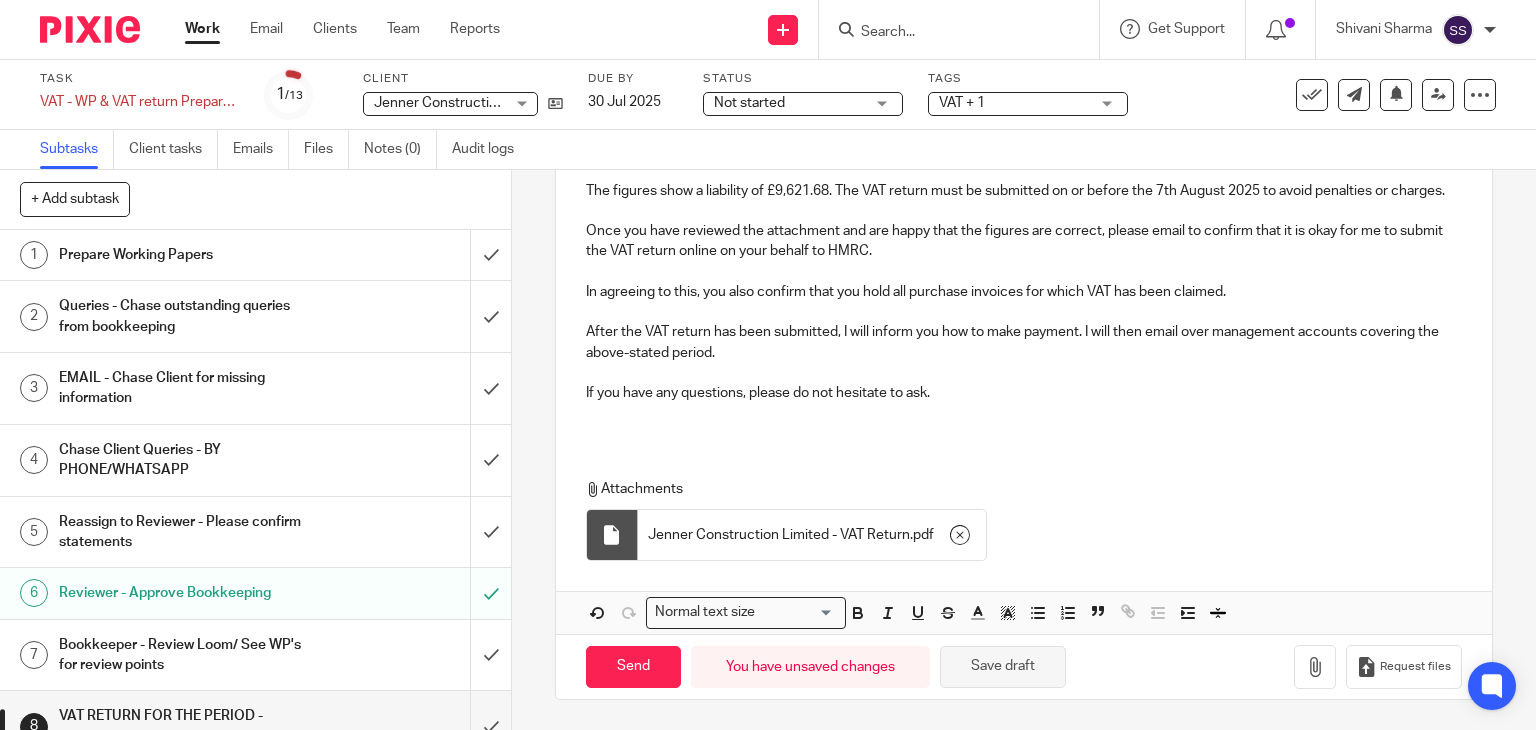 click on "Save draft" at bounding box center (1003, 667) 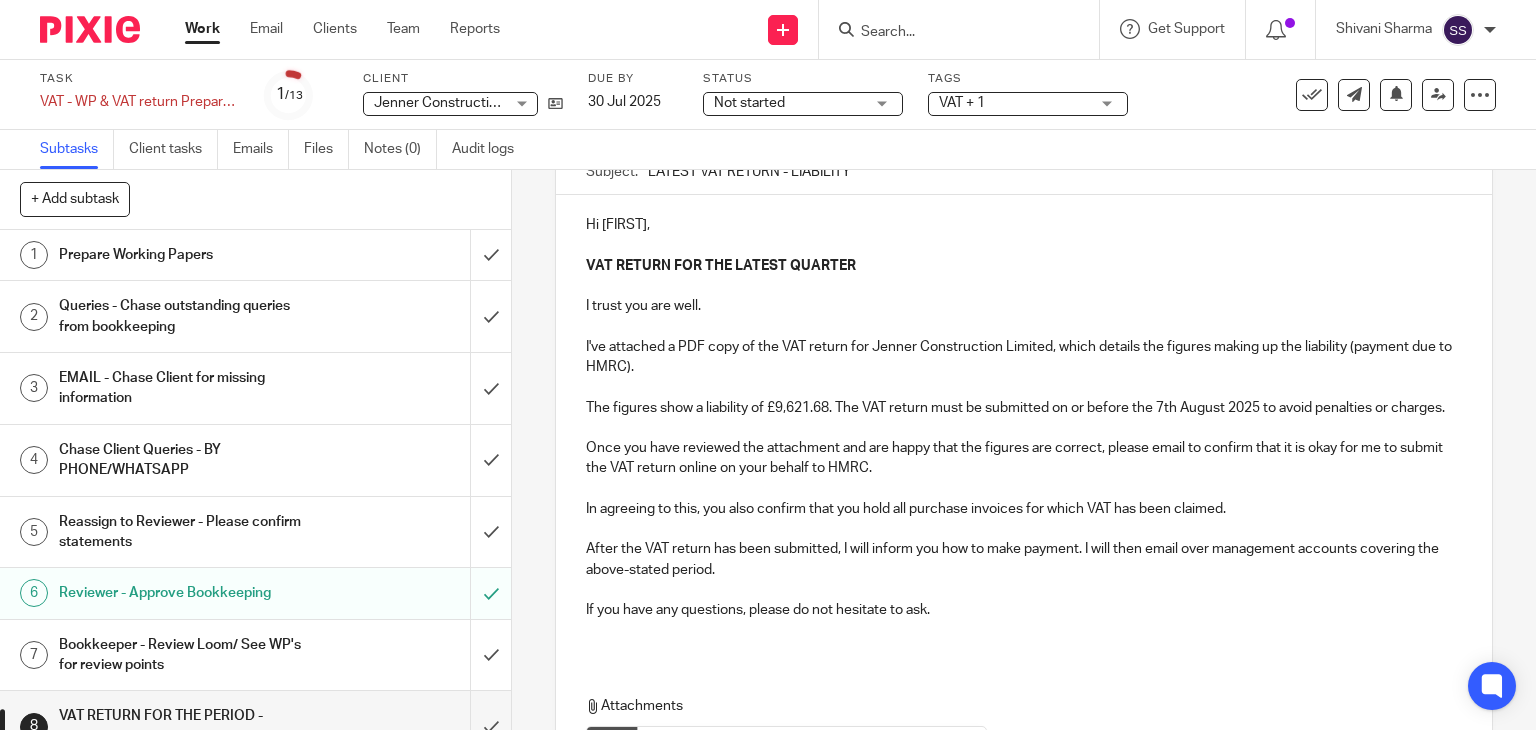 scroll, scrollTop: 236, scrollLeft: 0, axis: vertical 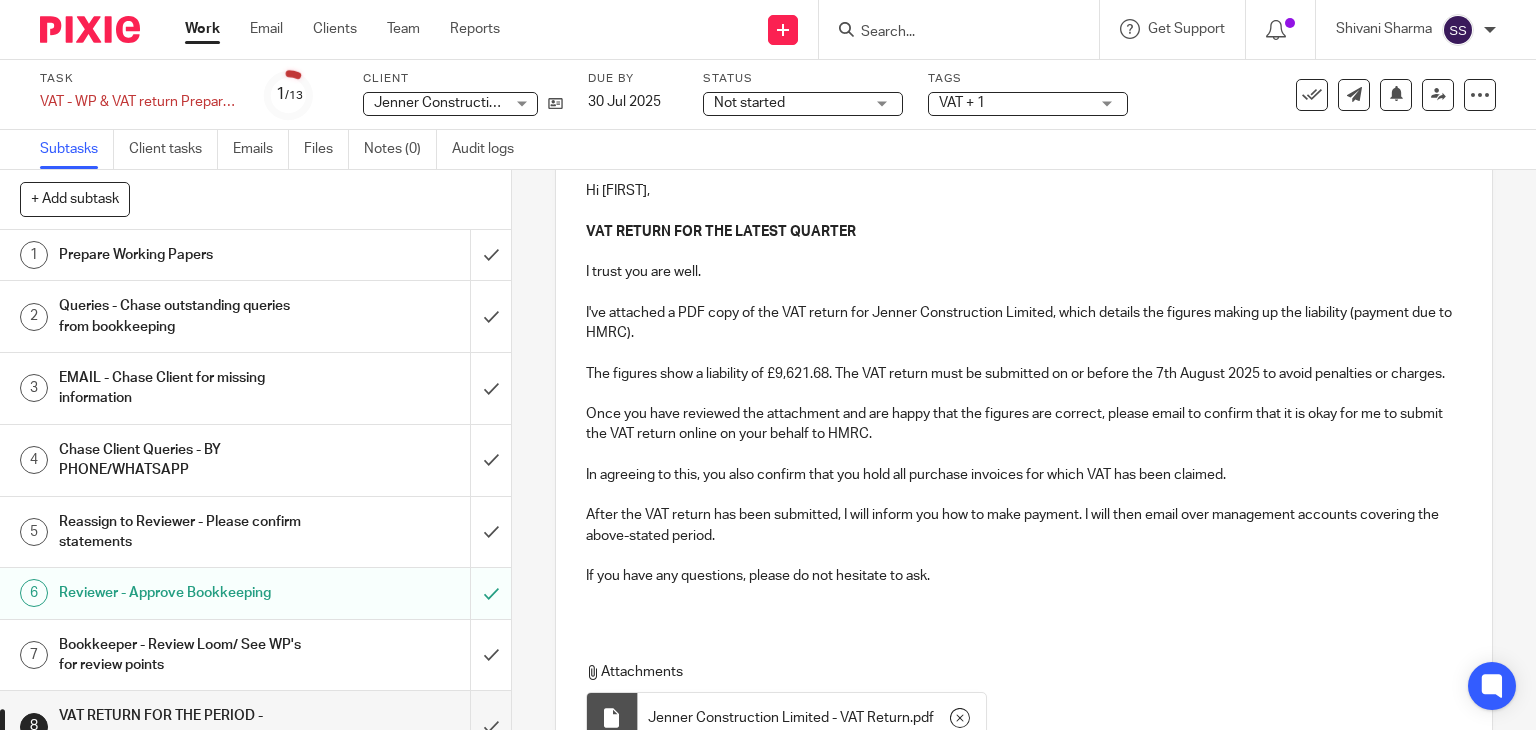 click on "Once you have reviewed the attachment and are happy that the figures are correct, please email to confirm that it is okay for me to submit the VAT return online on your behalf to HMRC." at bounding box center (1024, 424) 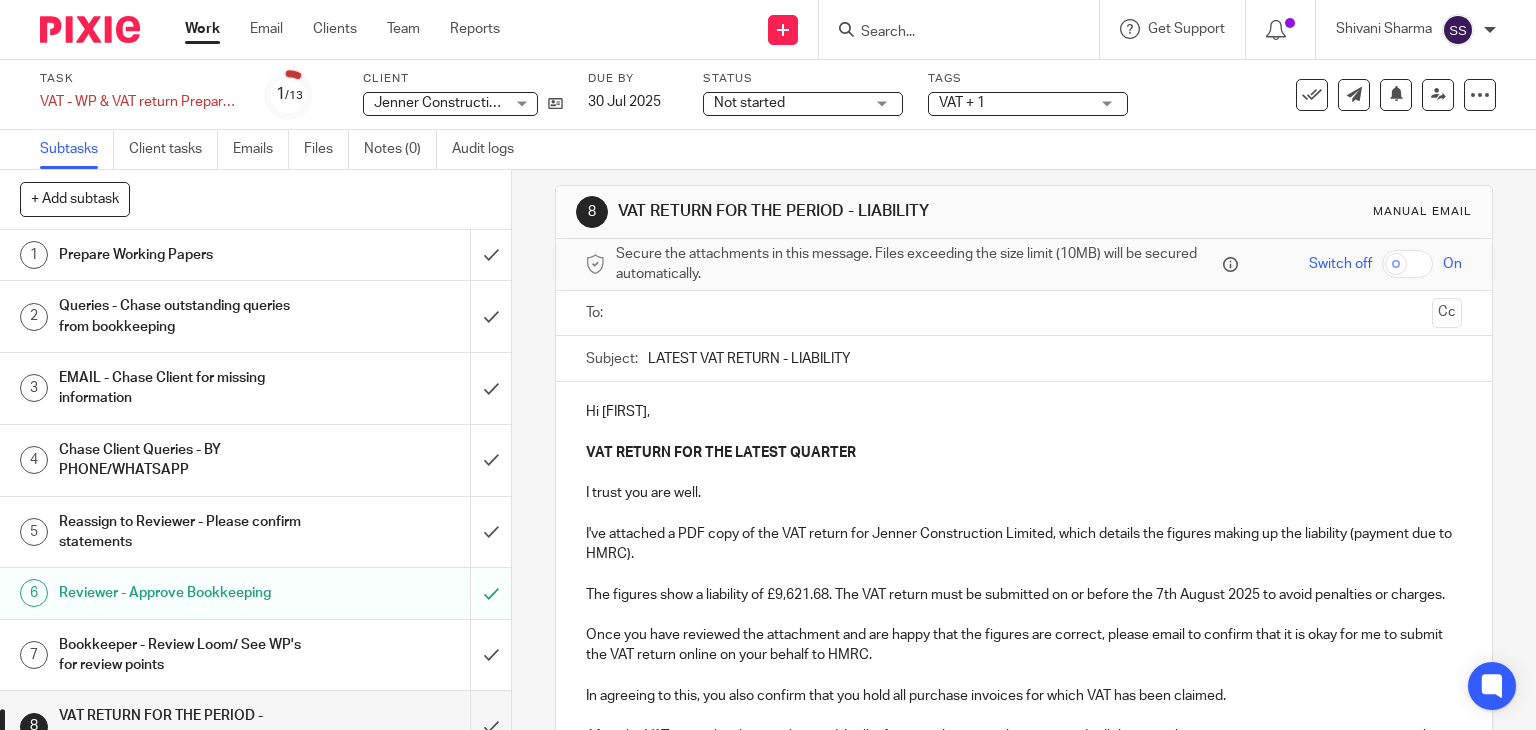 scroll, scrollTop: 0, scrollLeft: 0, axis: both 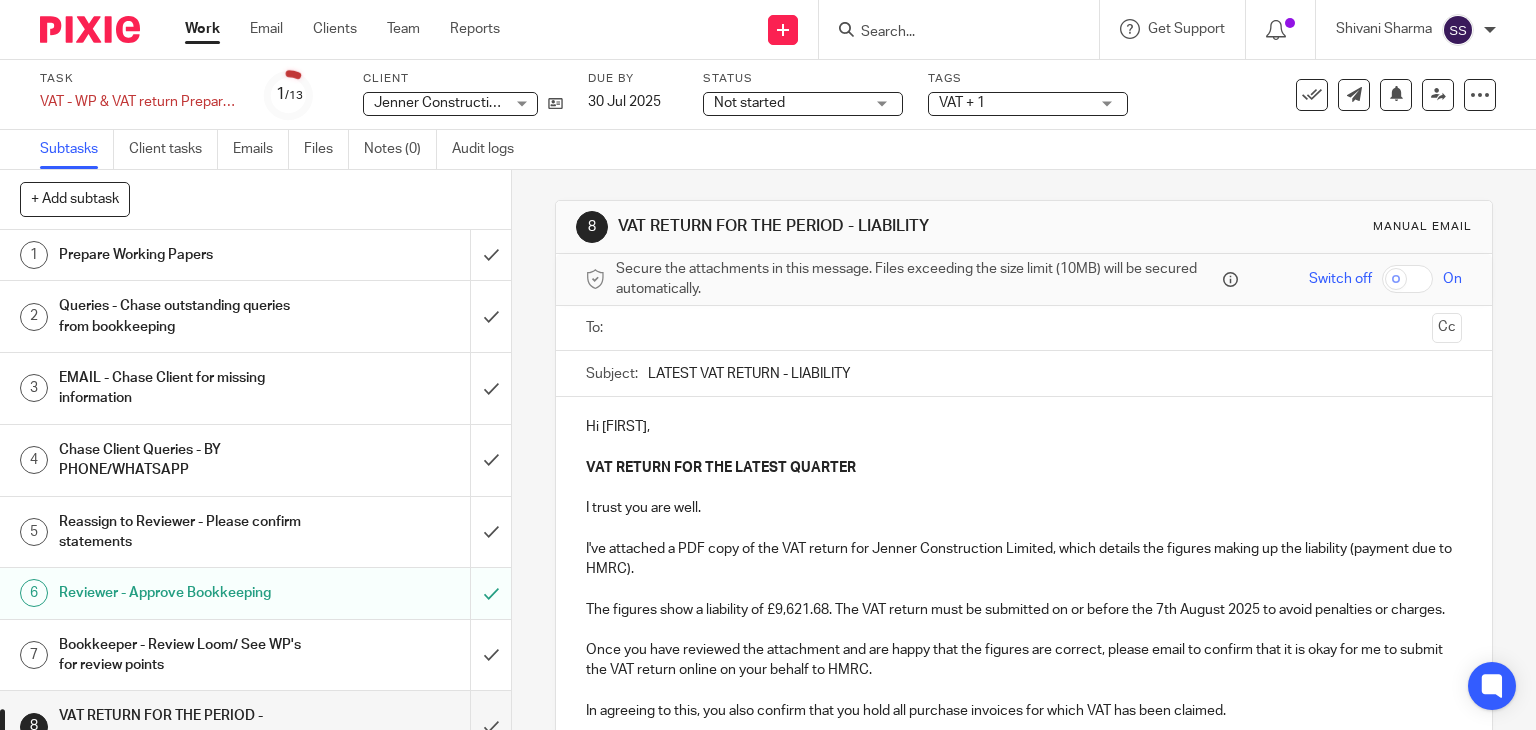 click at bounding box center (1023, 328) 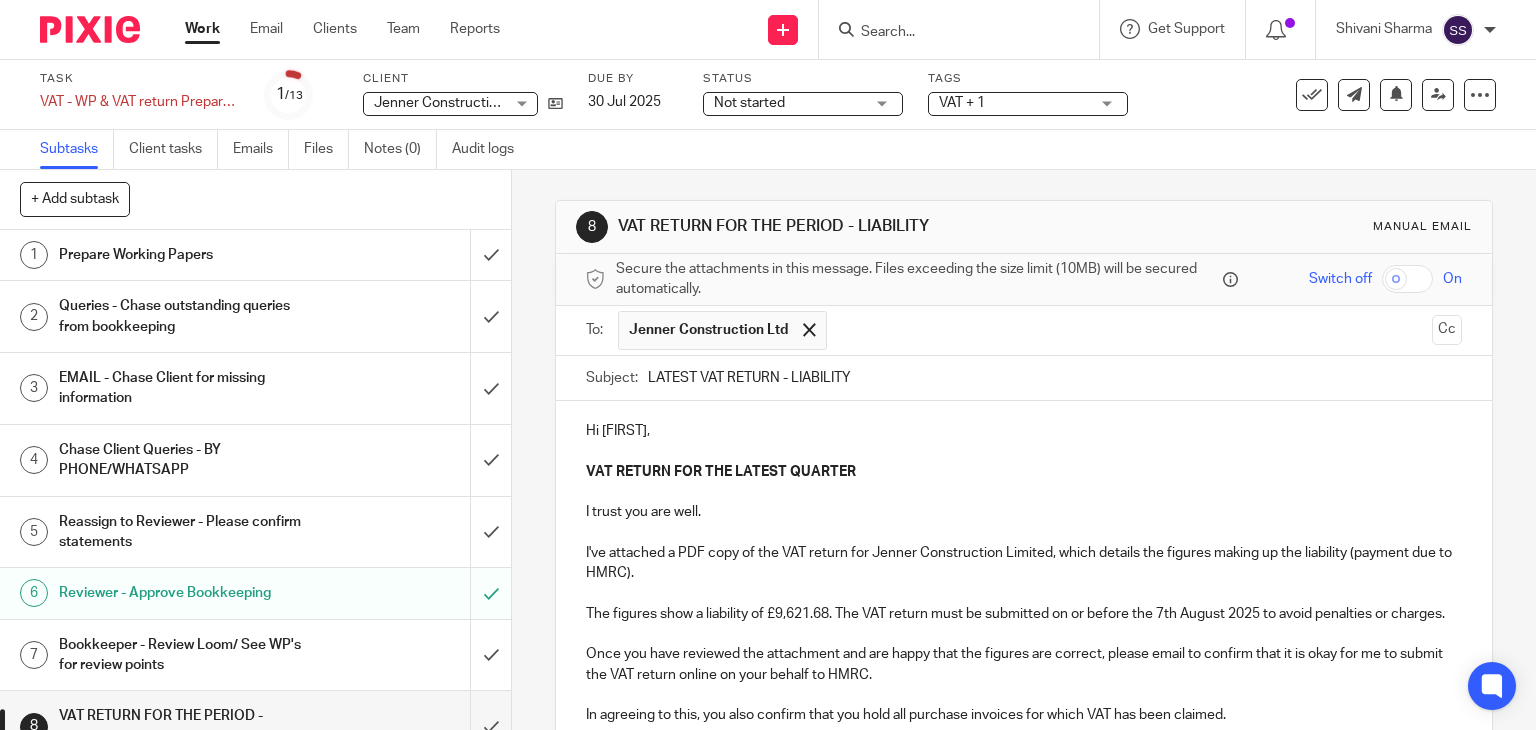 click at bounding box center [1130, 330] 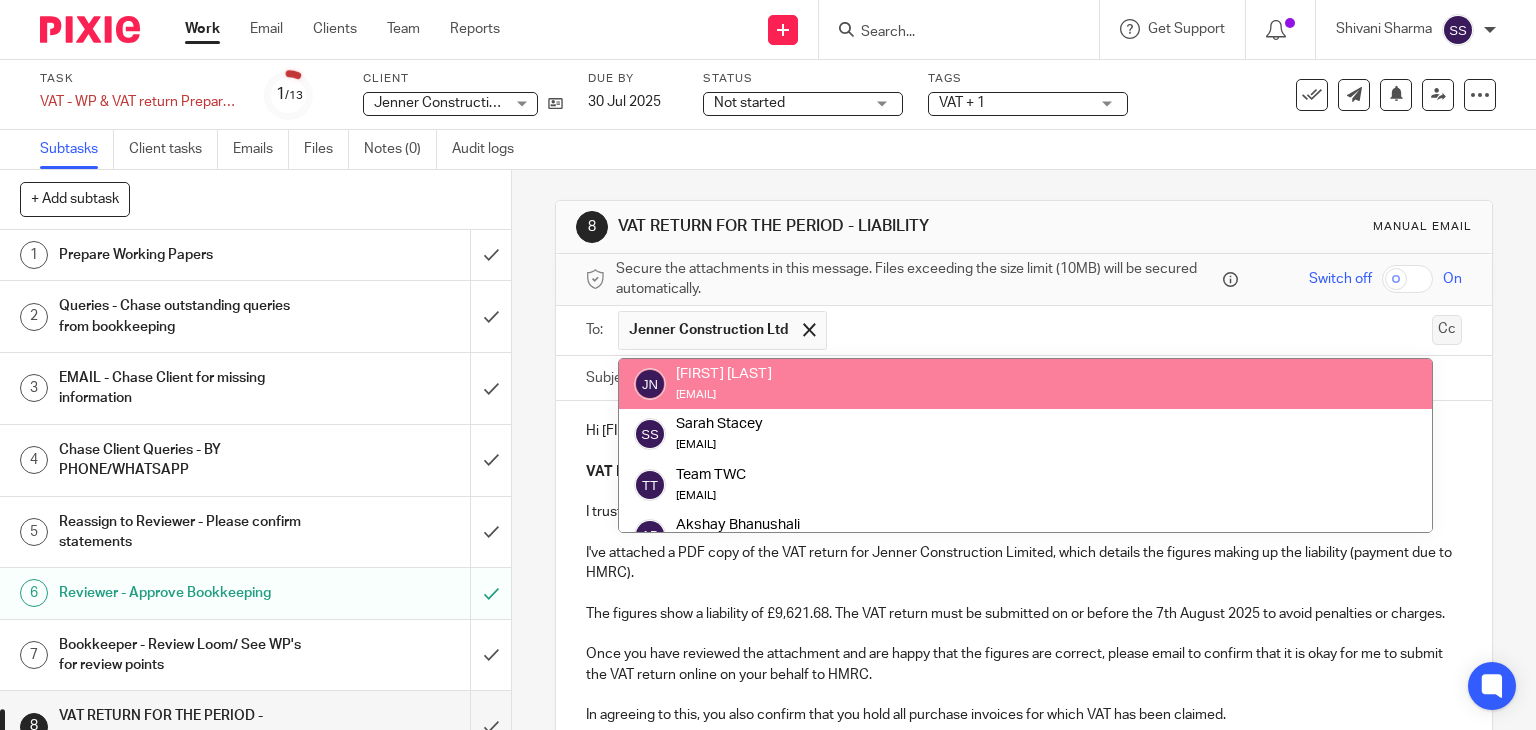 click on "Cc" at bounding box center [1447, 330] 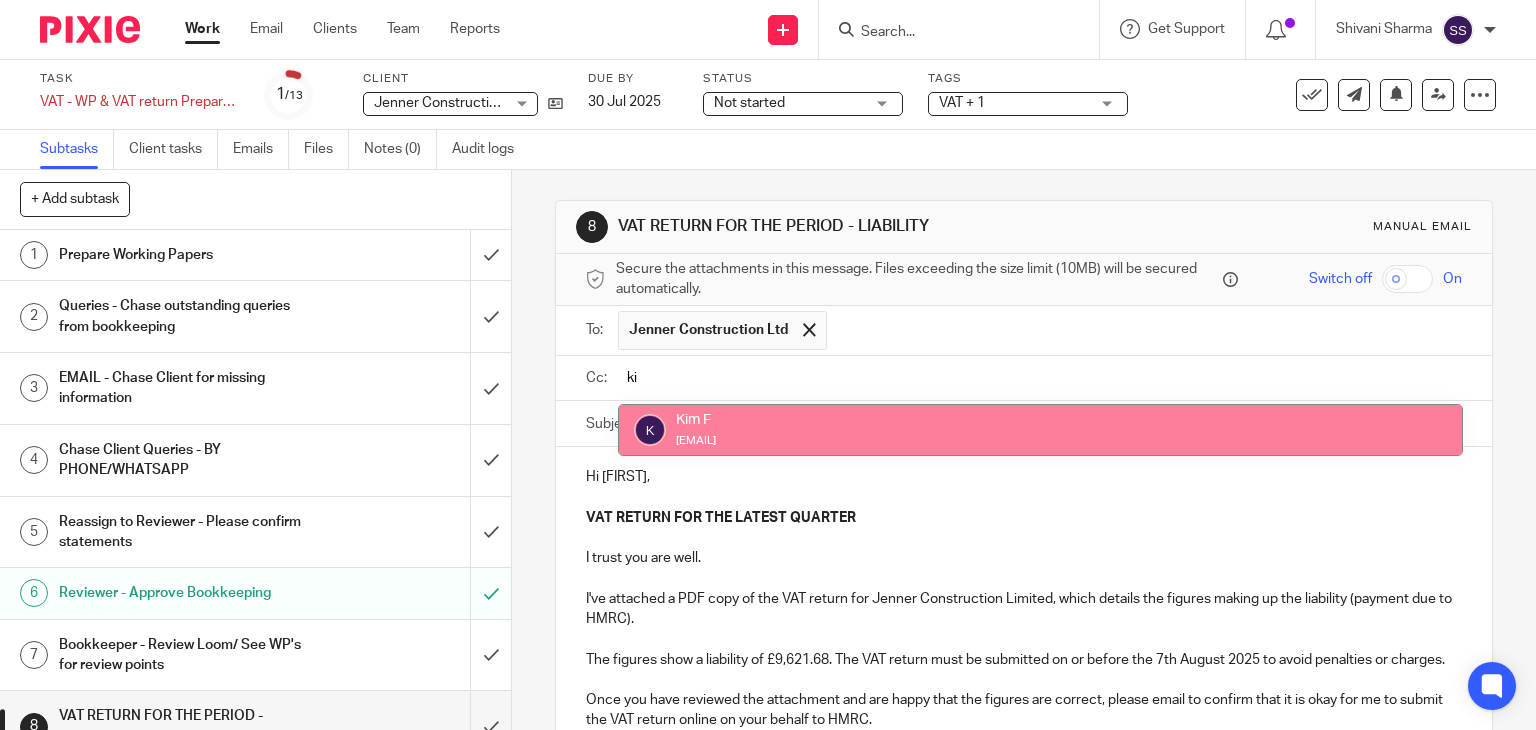 type on "ki" 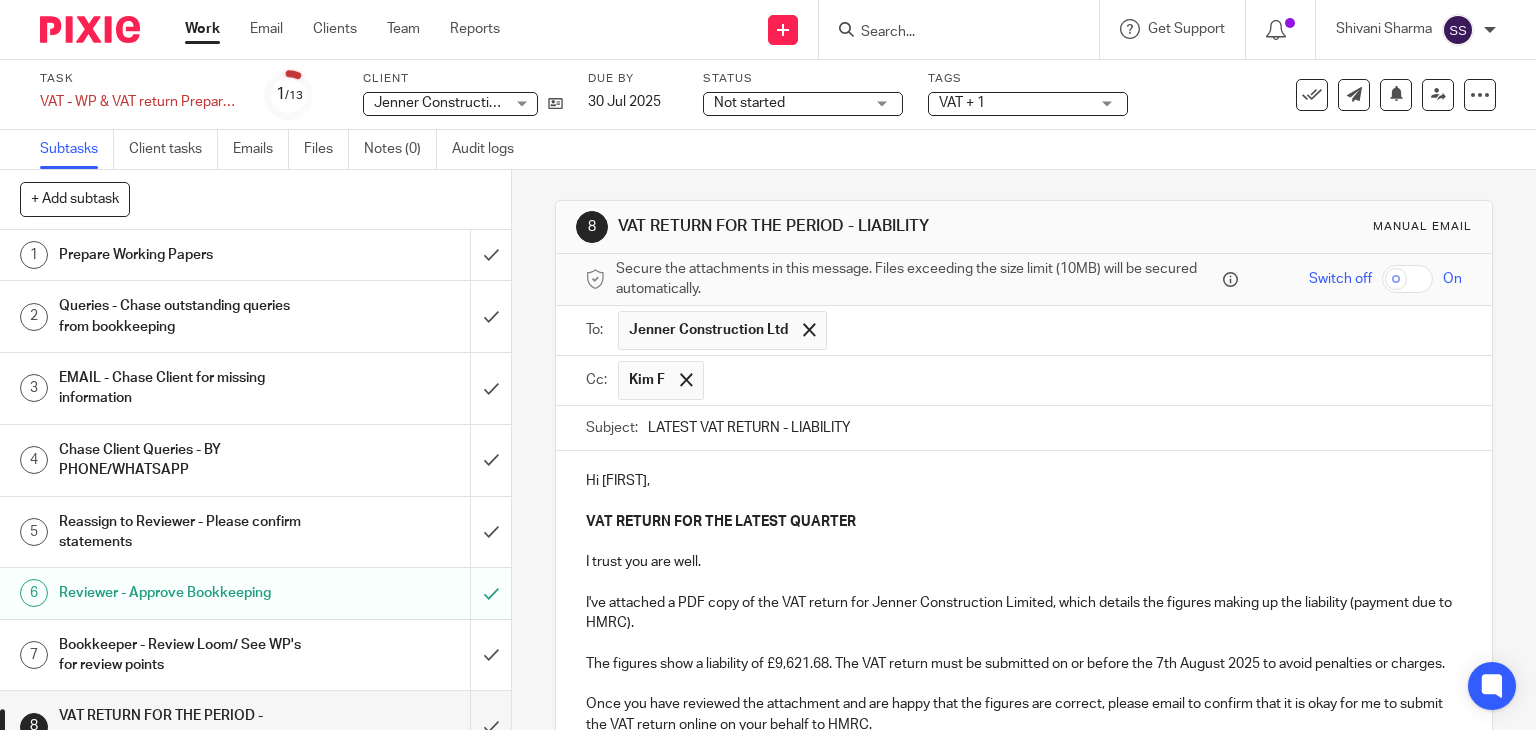 click at bounding box center (1024, 542) 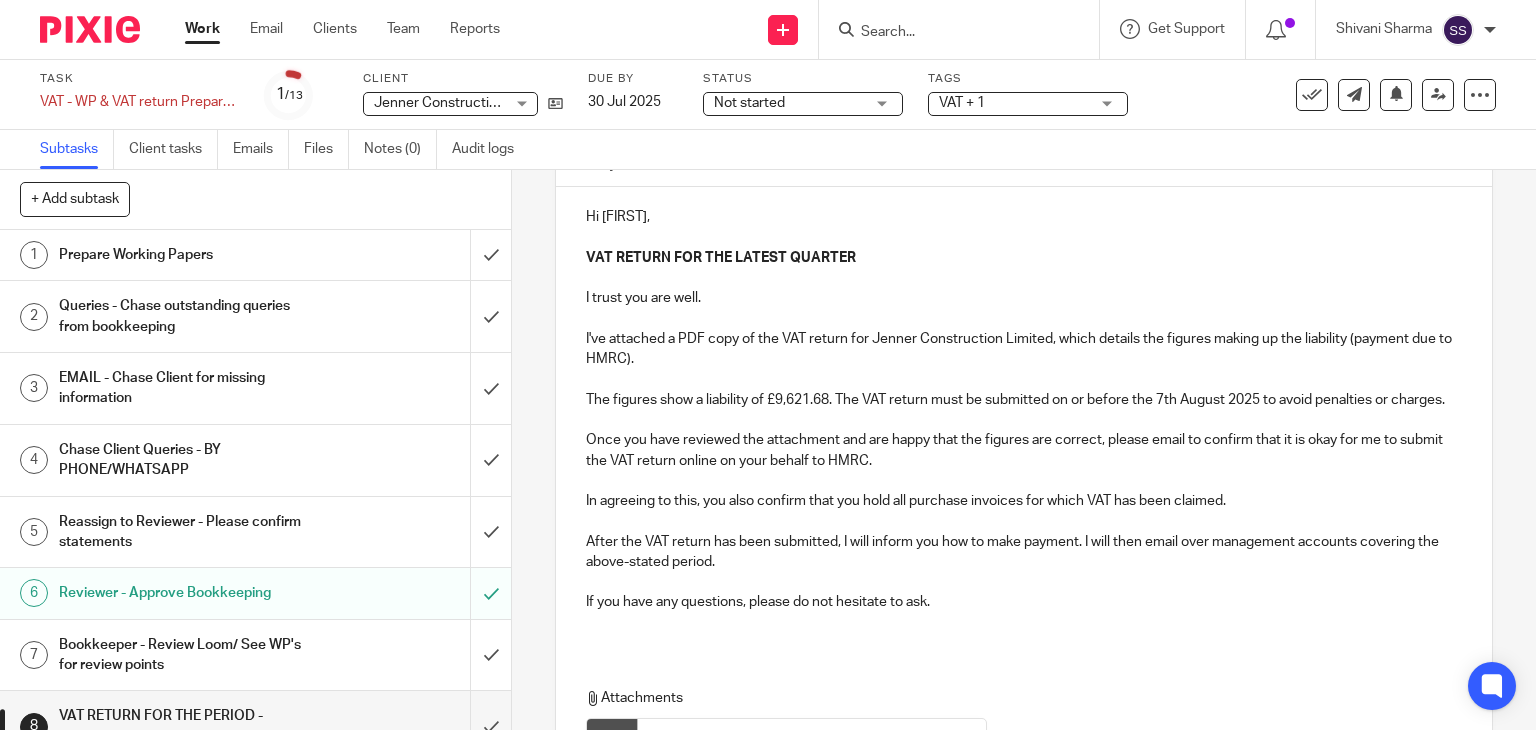 scroll, scrollTop: 300, scrollLeft: 0, axis: vertical 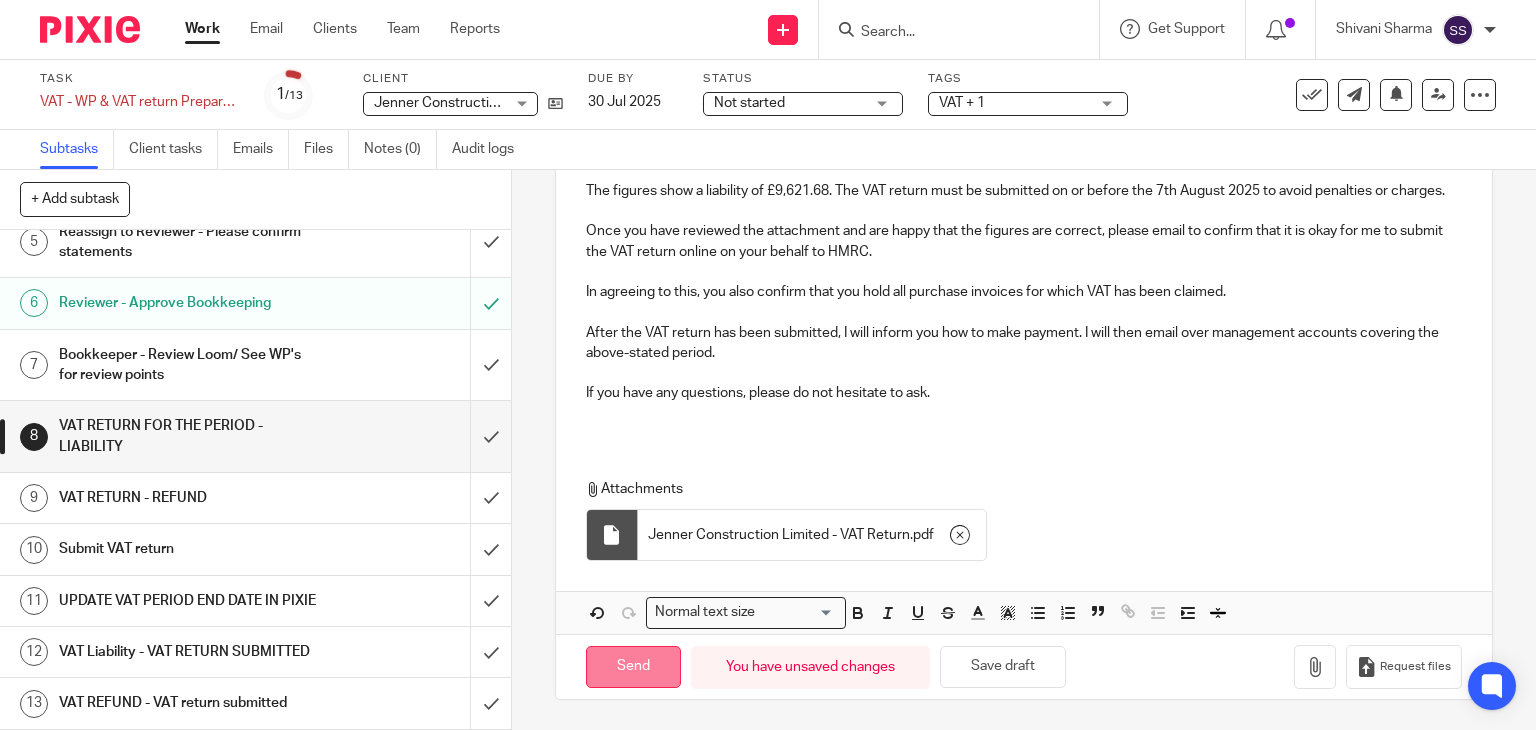 click on "Send" at bounding box center (633, 667) 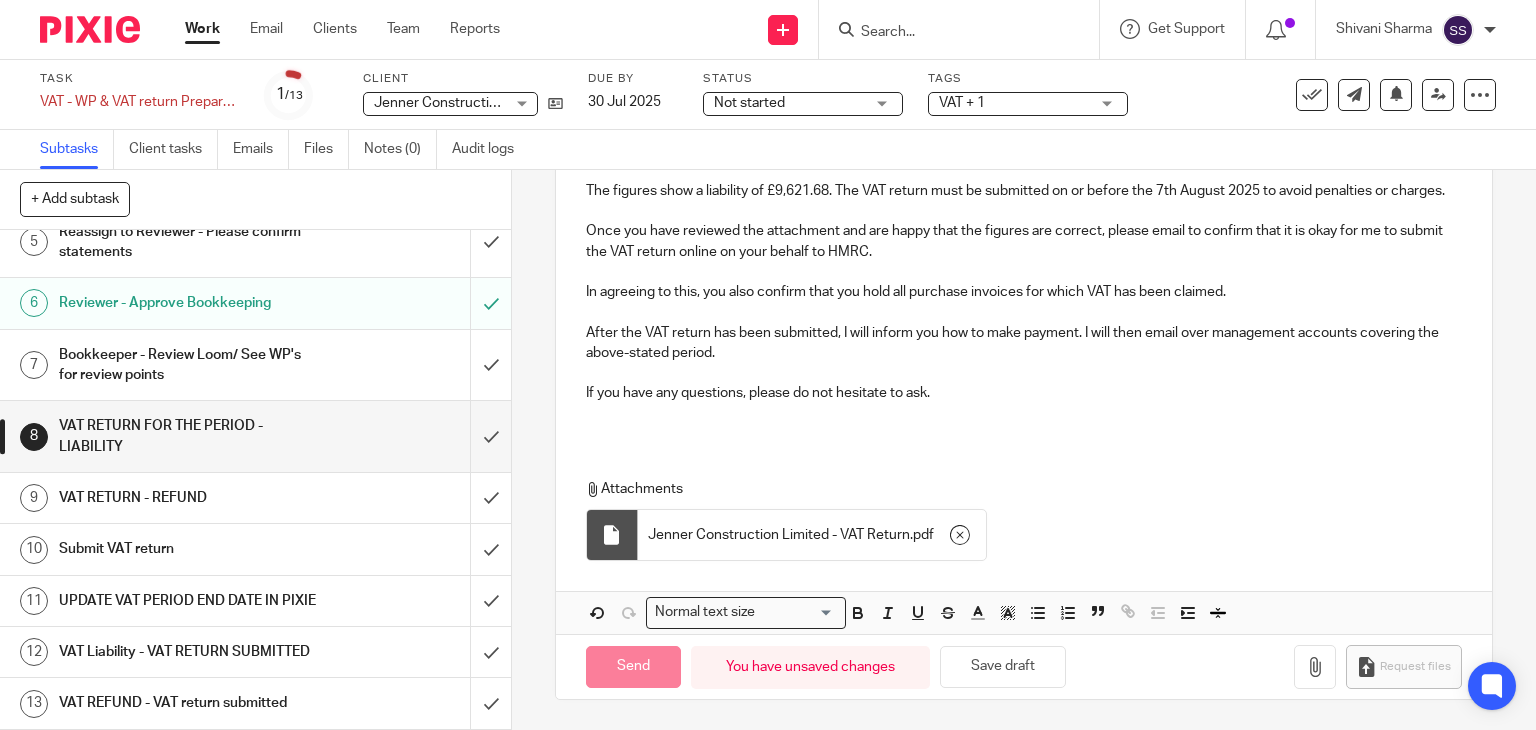 type on "Sent" 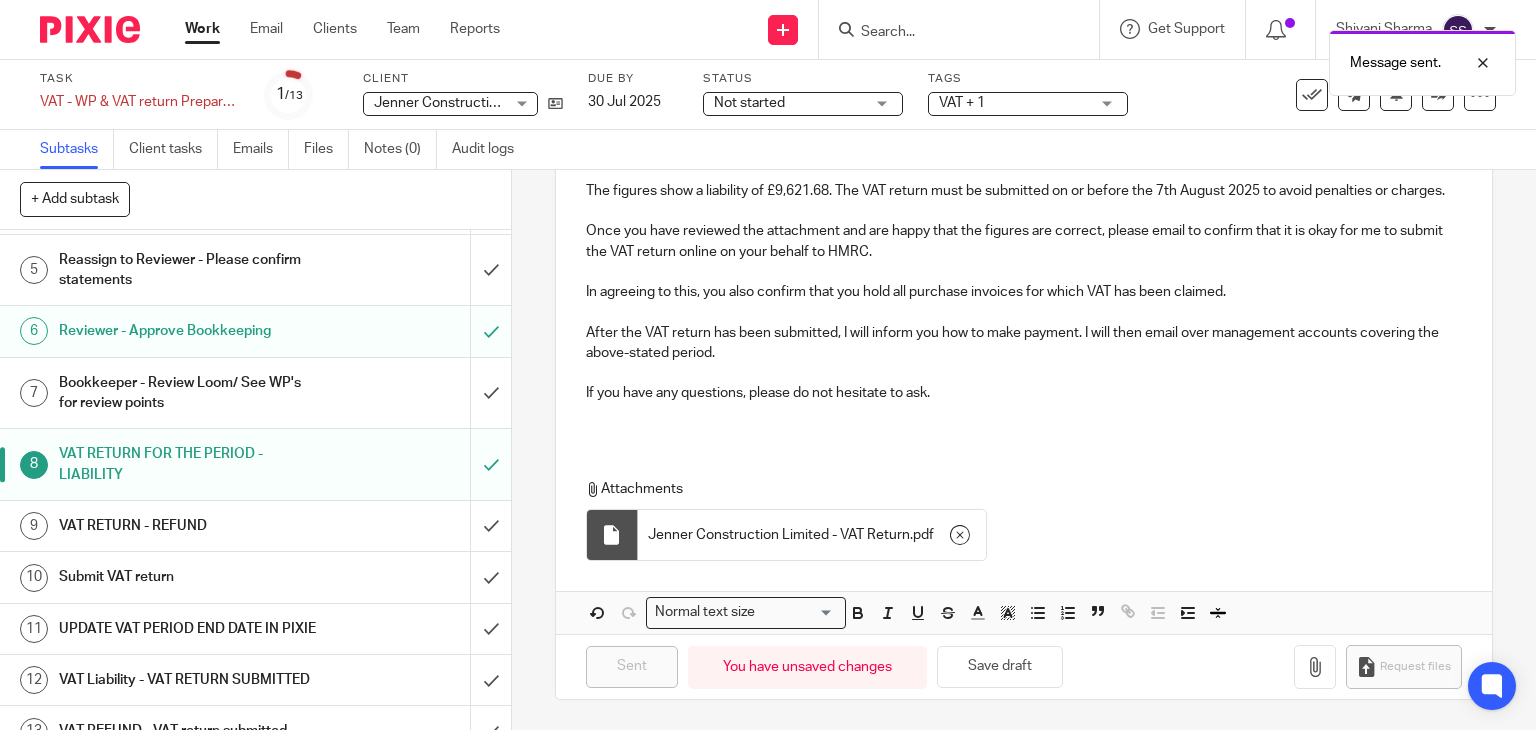 scroll, scrollTop: 228, scrollLeft: 0, axis: vertical 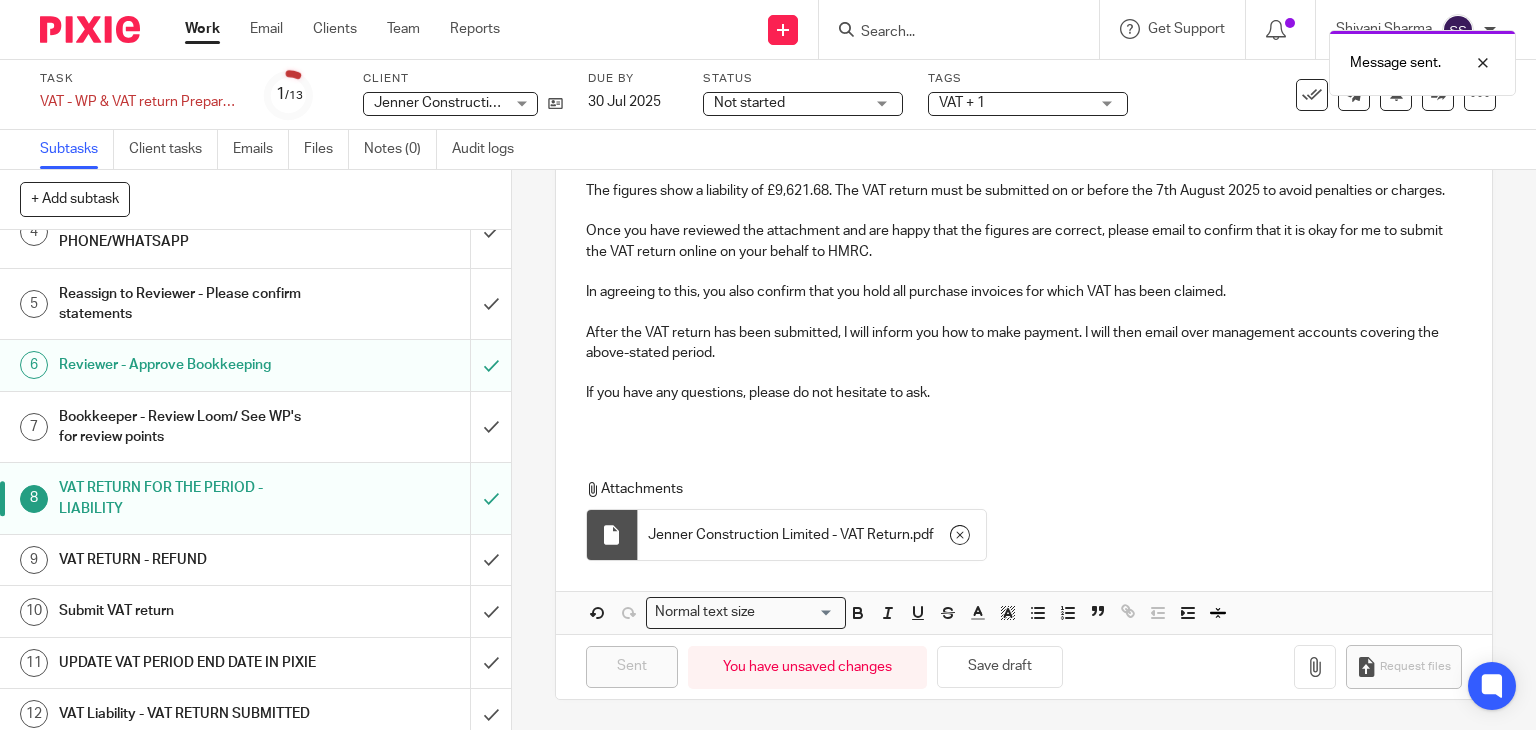 click on "Bookkeeper - Review Loom/ See WP's for review points" at bounding box center (189, 427) 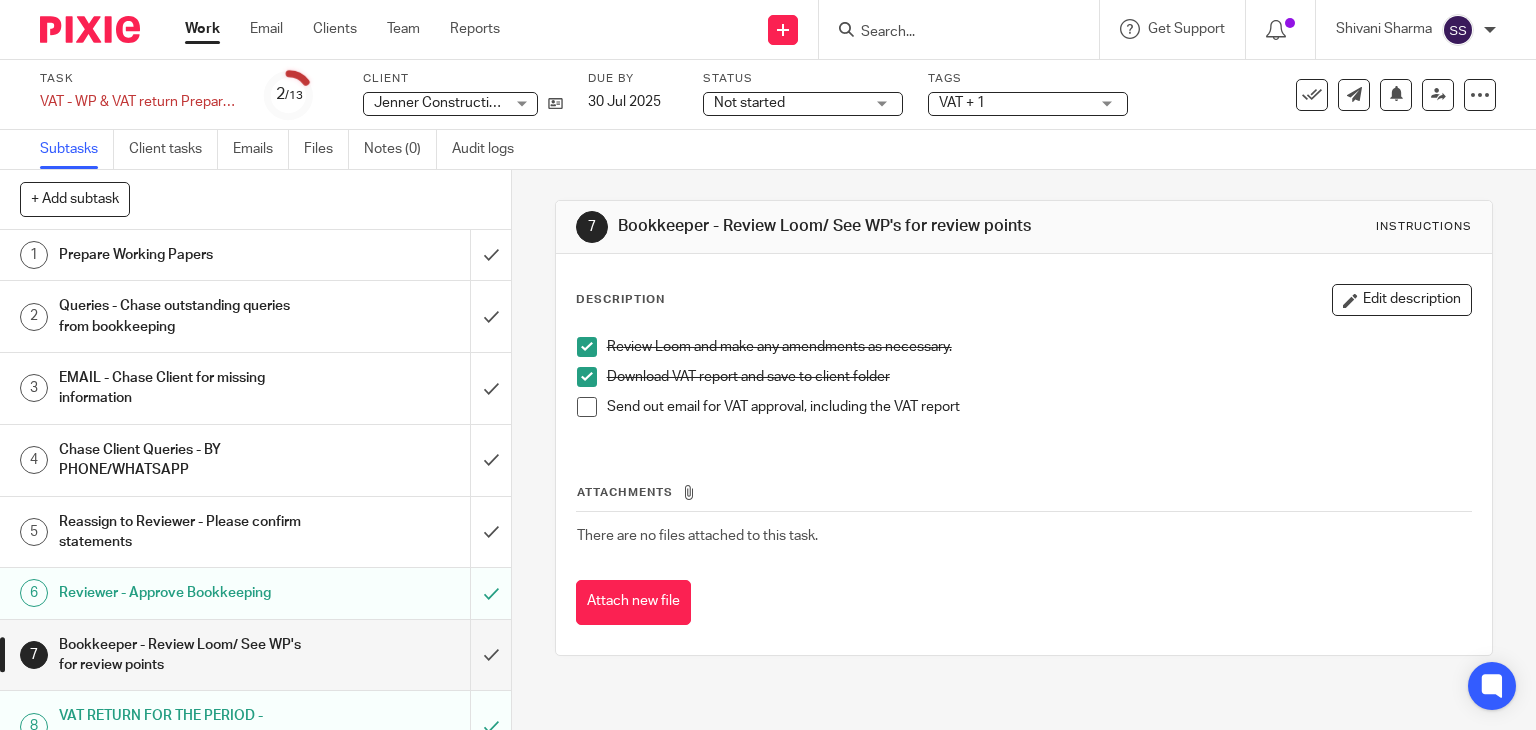 scroll, scrollTop: 0, scrollLeft: 0, axis: both 